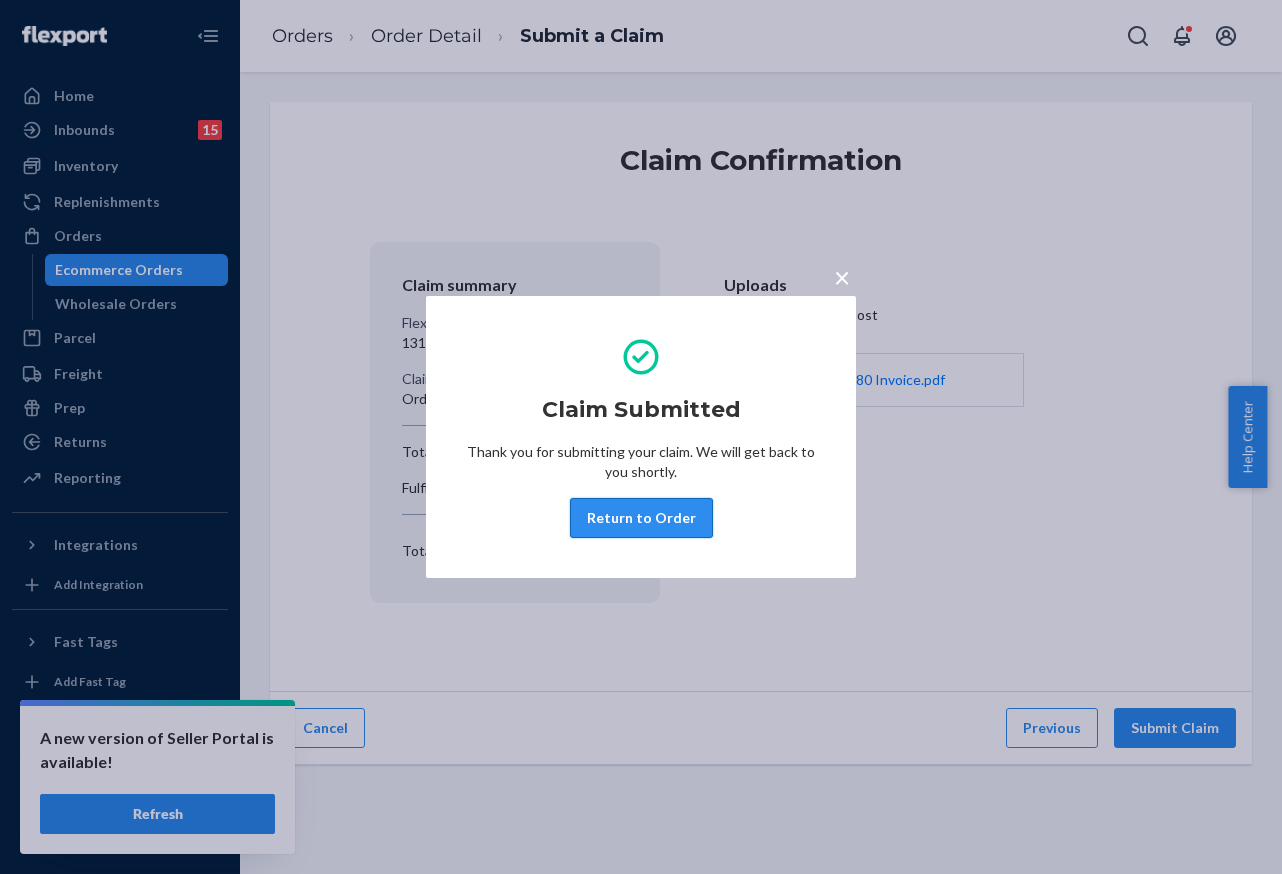 scroll, scrollTop: 0, scrollLeft: 0, axis: both 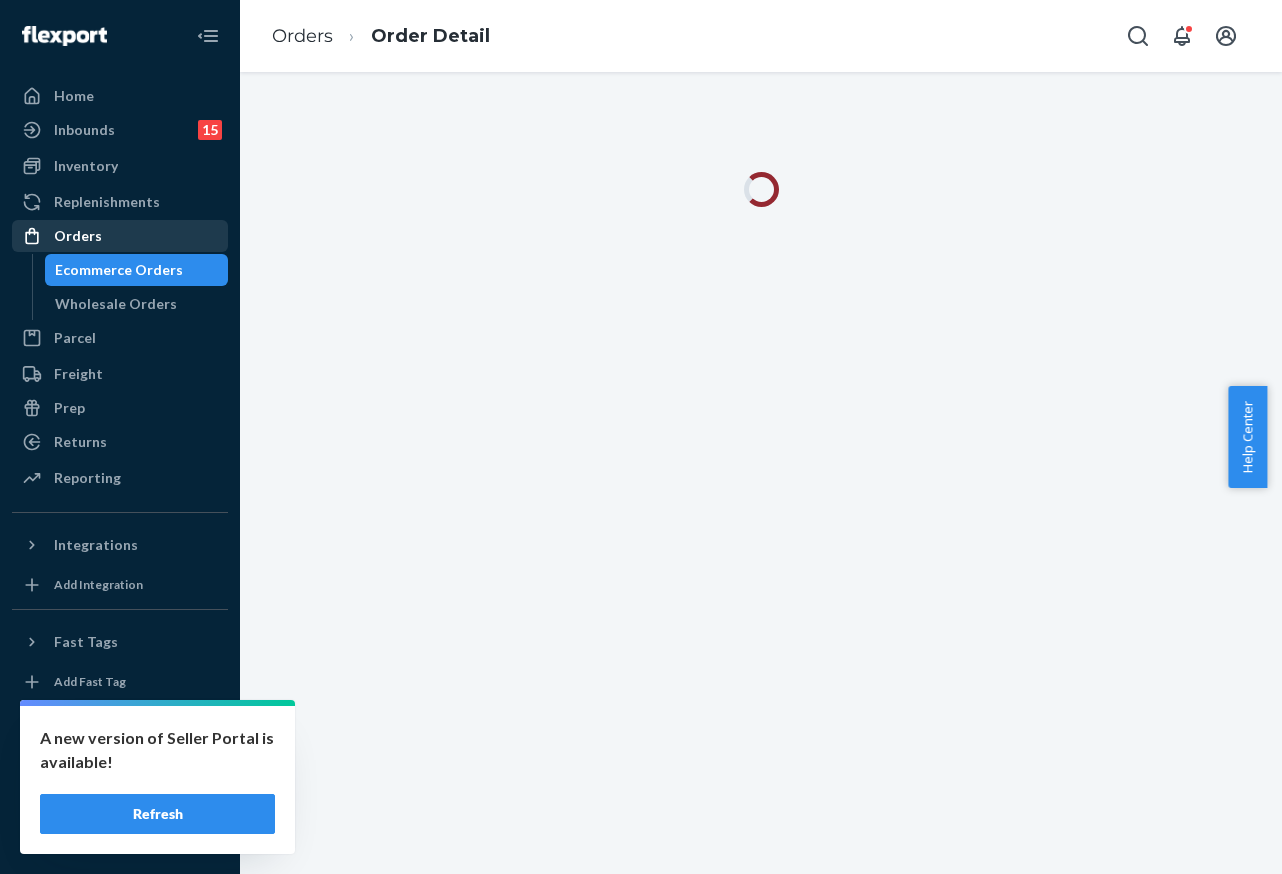 click on "Orders" at bounding box center (120, 236) 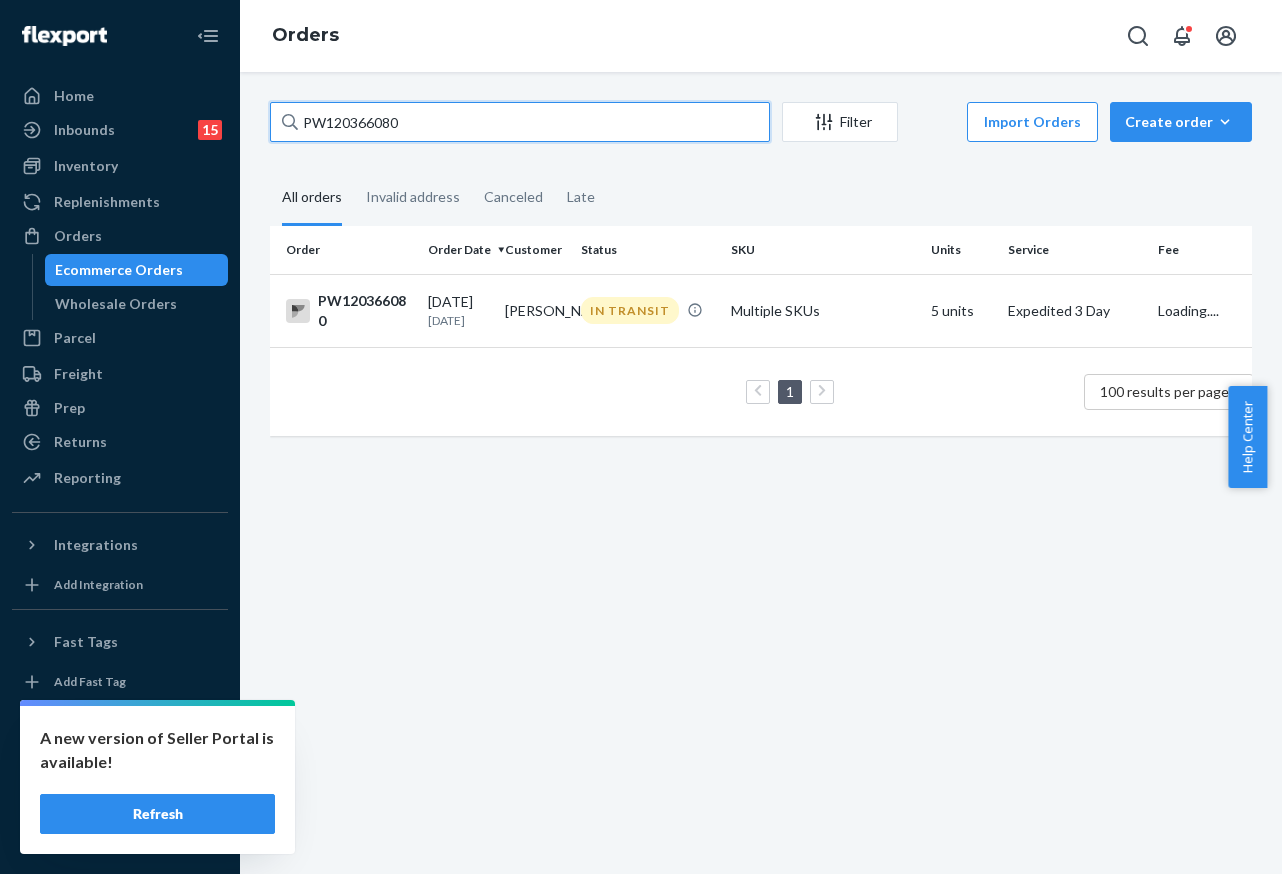 click on "PW120366080" at bounding box center [520, 122] 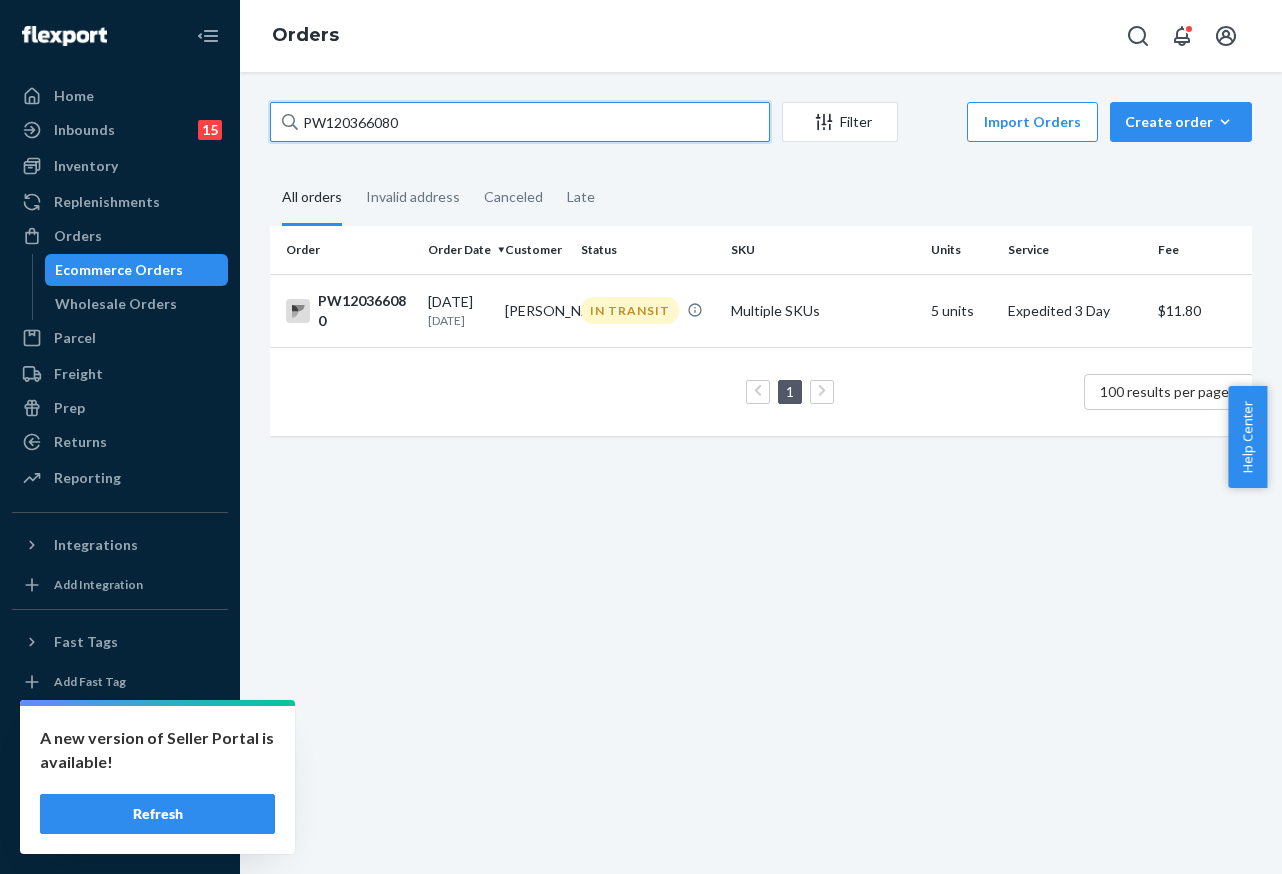 paste on "404427" 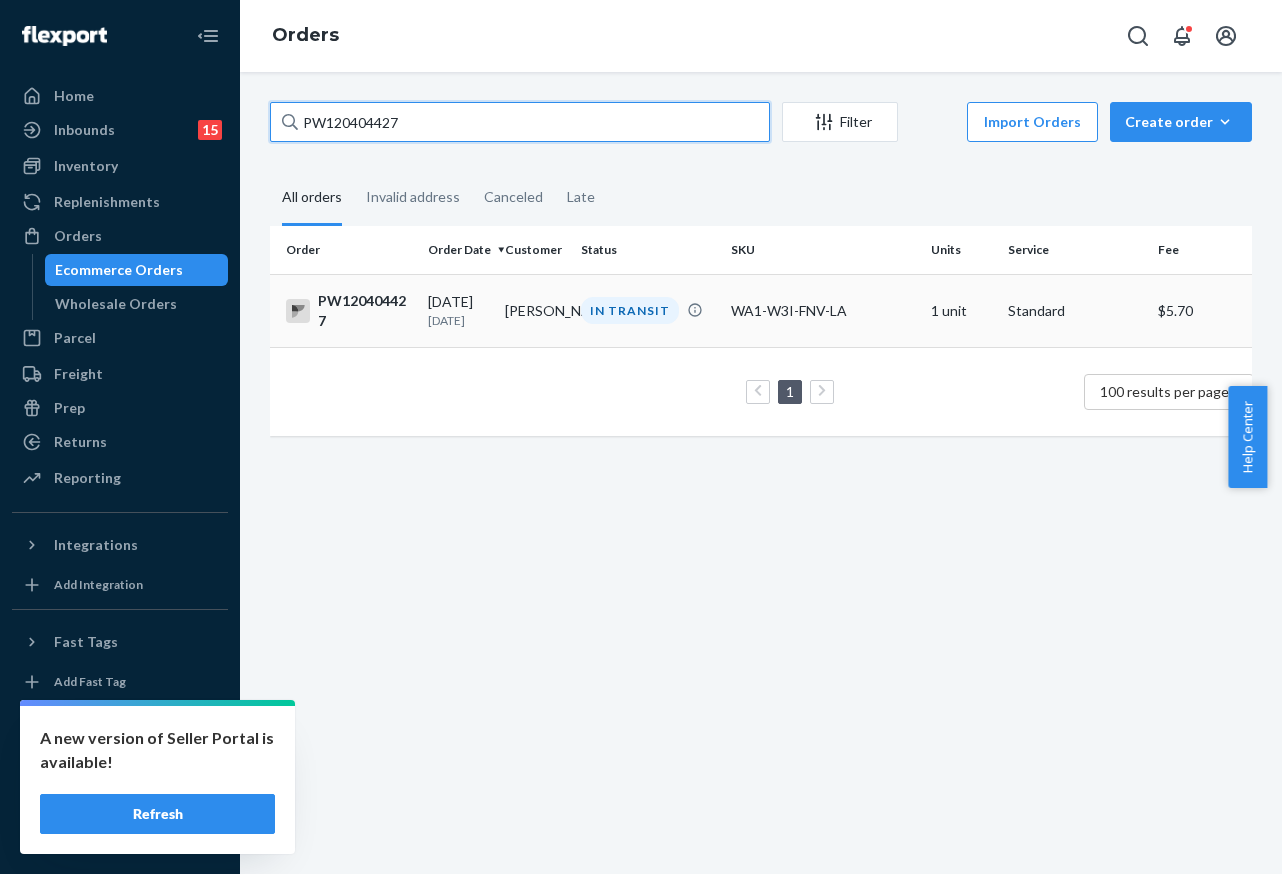 type on "PW120404427" 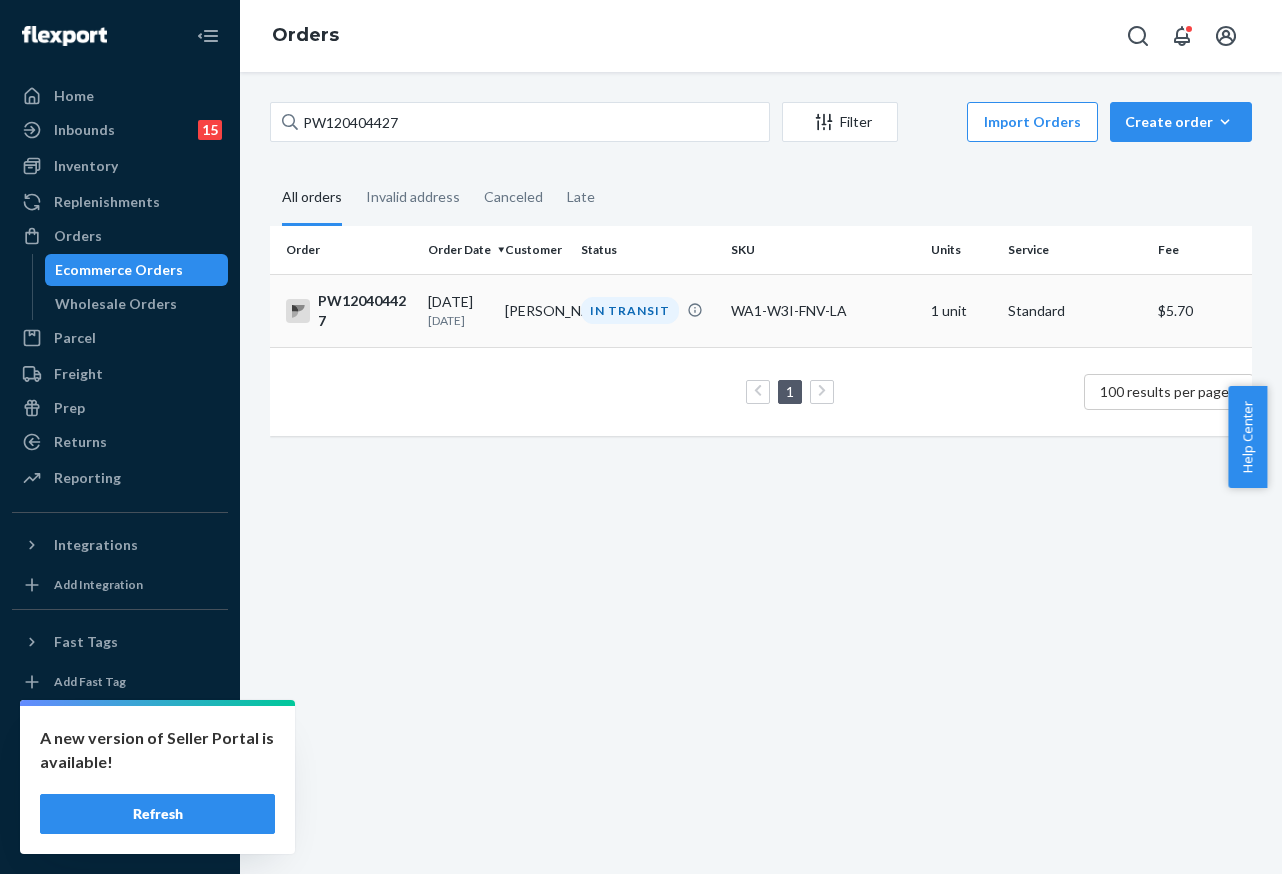click on "IN TRANSIT" at bounding box center [648, 310] 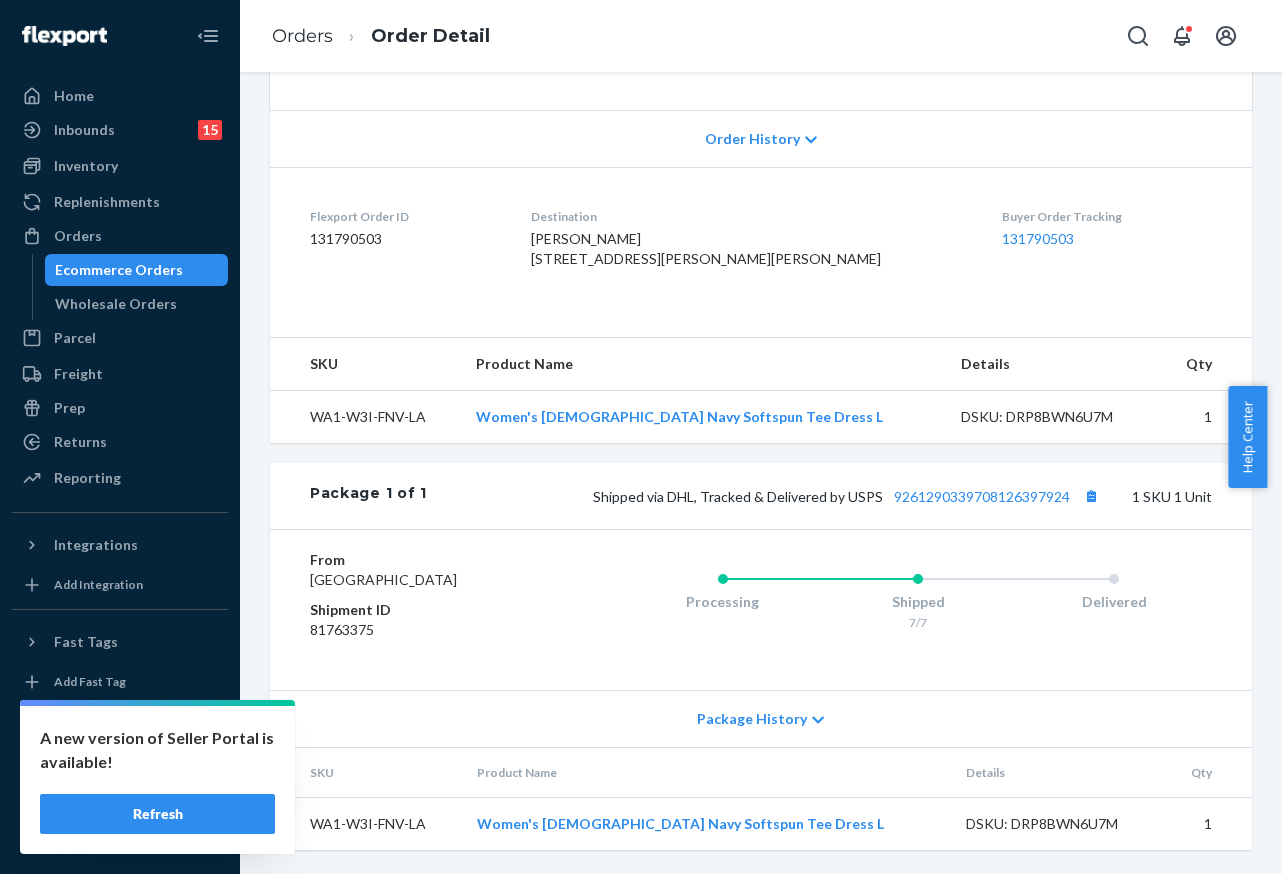 scroll, scrollTop: 536, scrollLeft: 0, axis: vertical 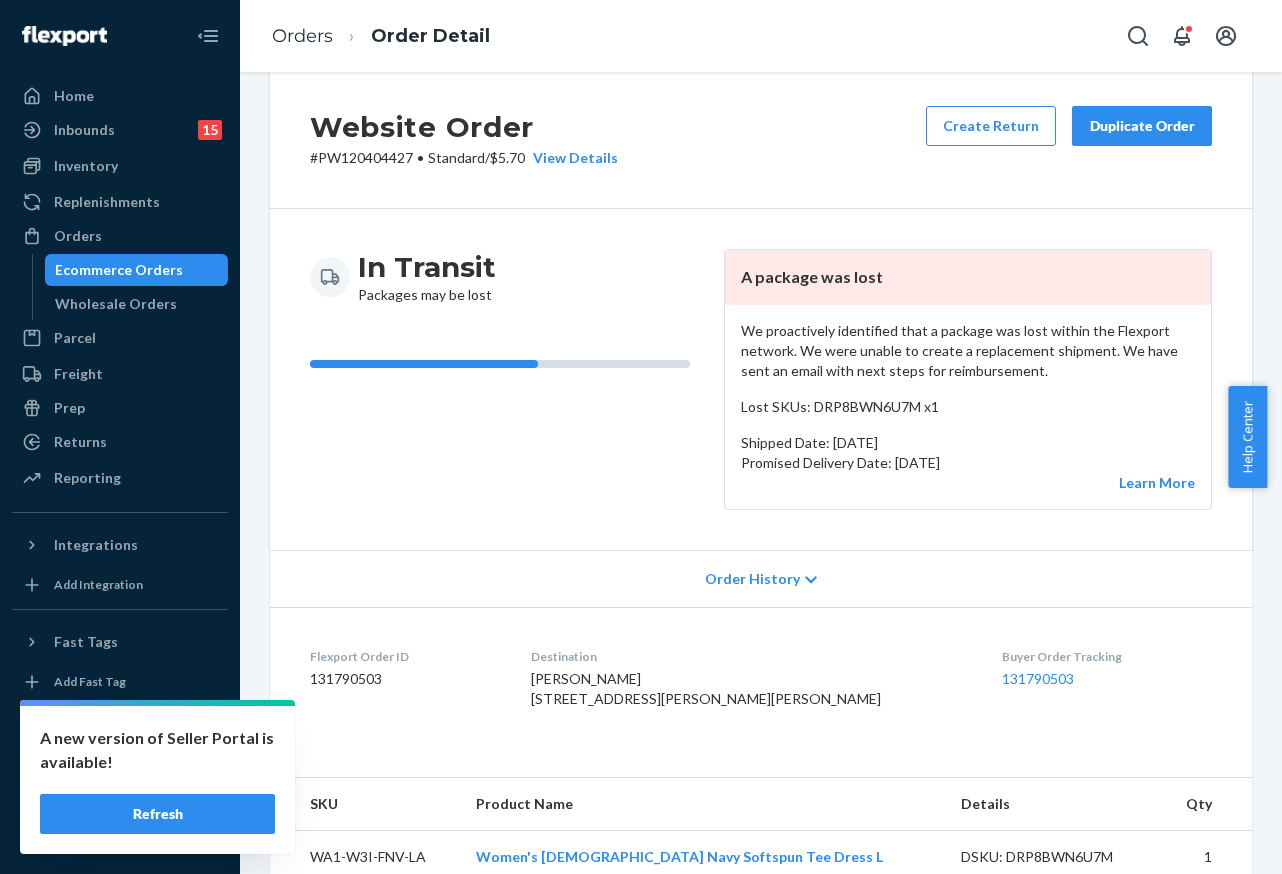 click on "# PW120404427 • Standard  /  $5.70 View Details" at bounding box center [464, 158] 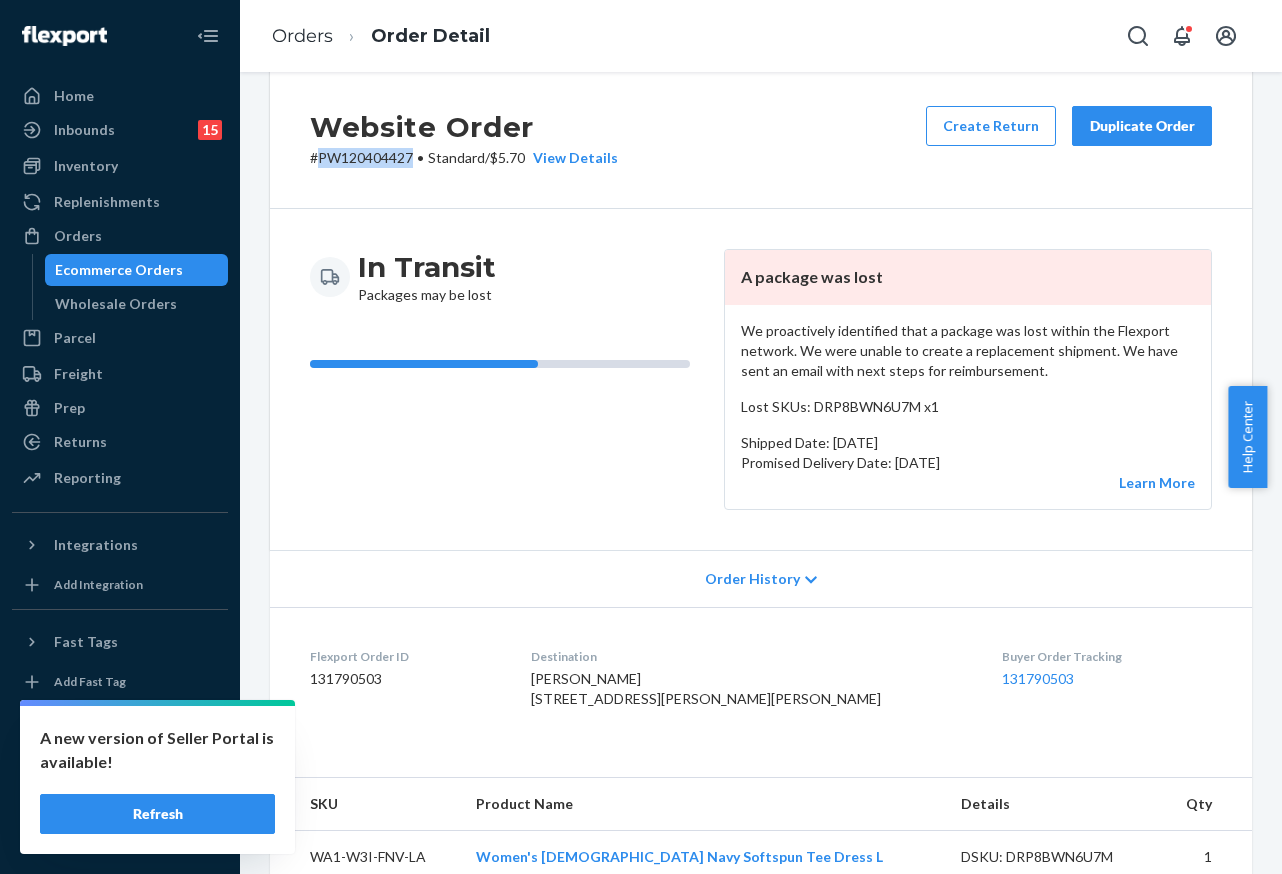 click on "# PW120404427 • Standard  /  $5.70 View Details" at bounding box center [464, 158] 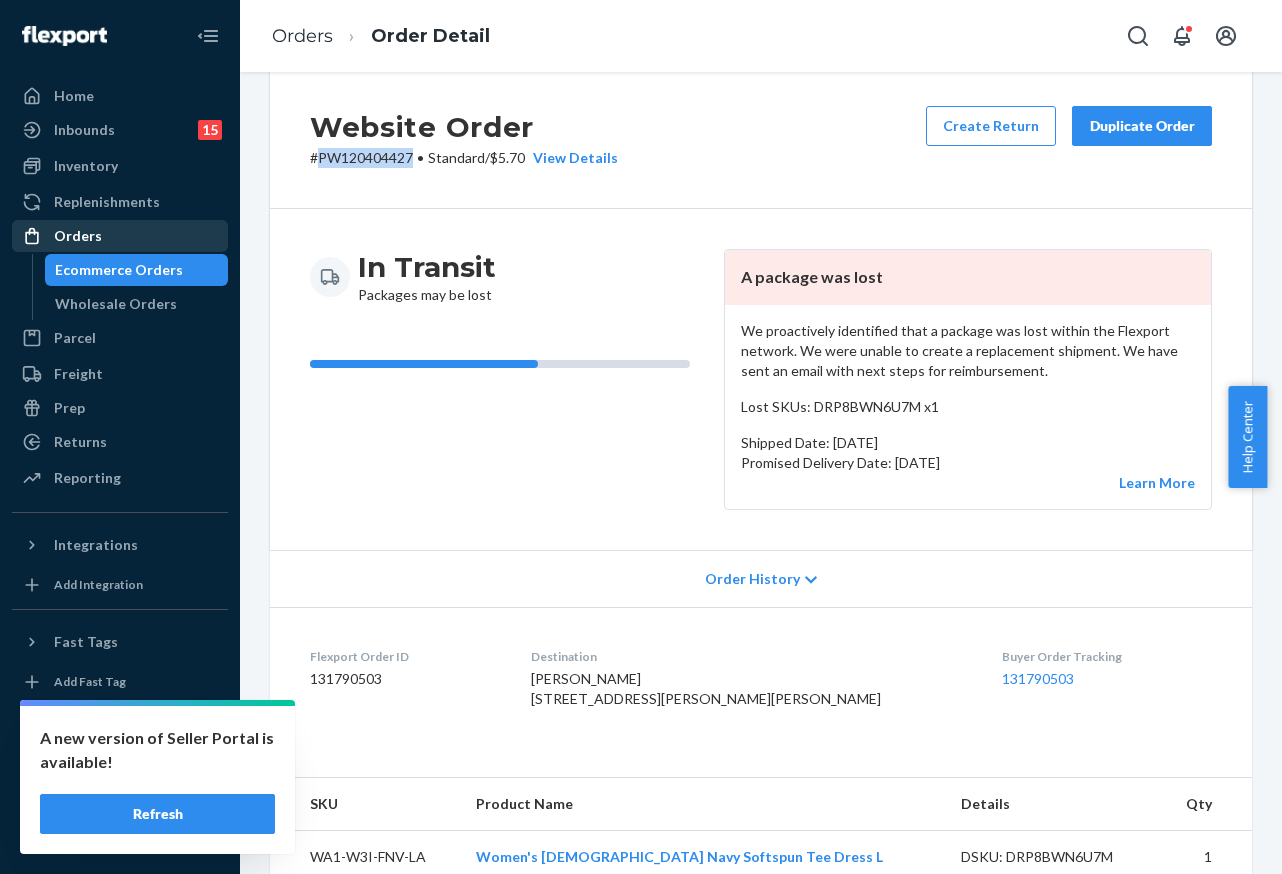 click on "Orders" at bounding box center (120, 236) 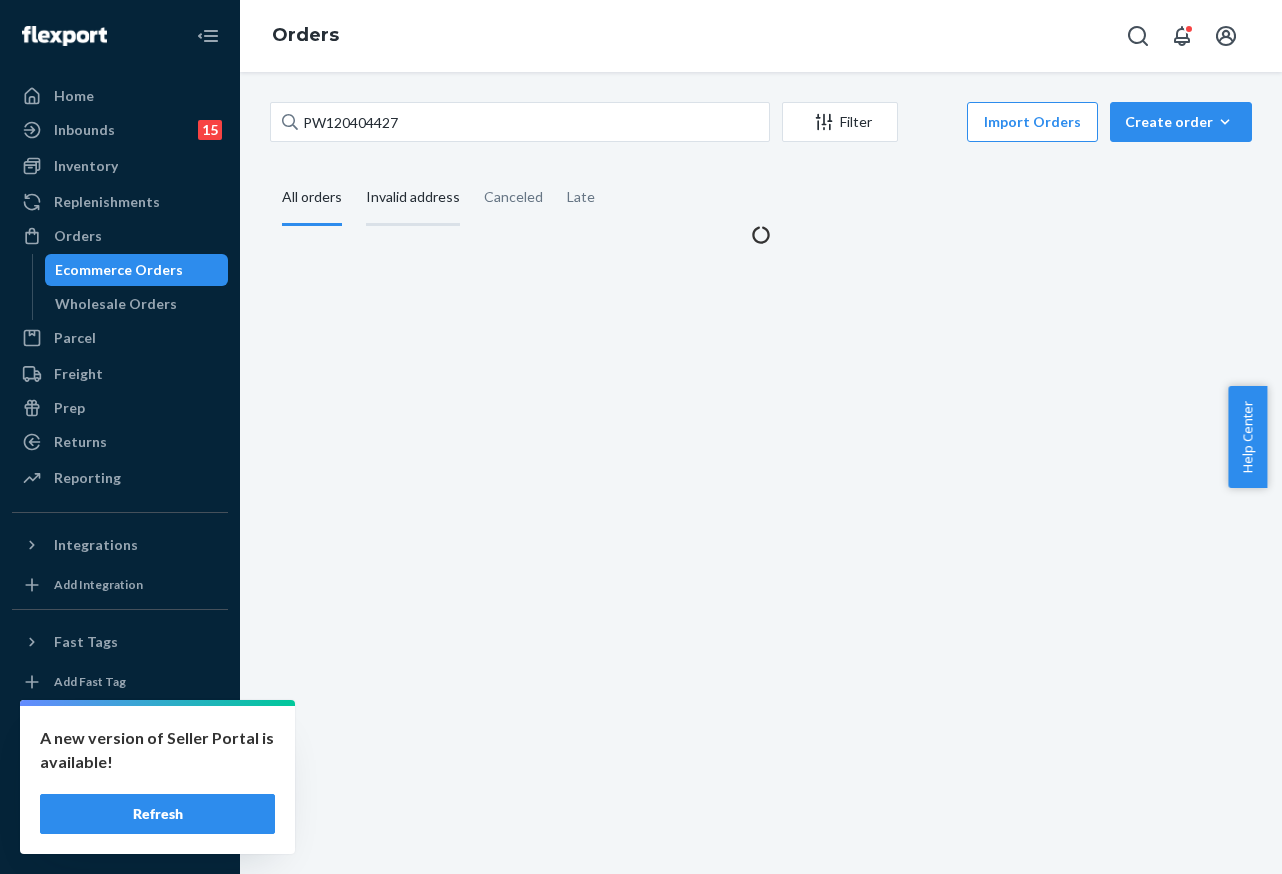 scroll, scrollTop: 0, scrollLeft: 0, axis: both 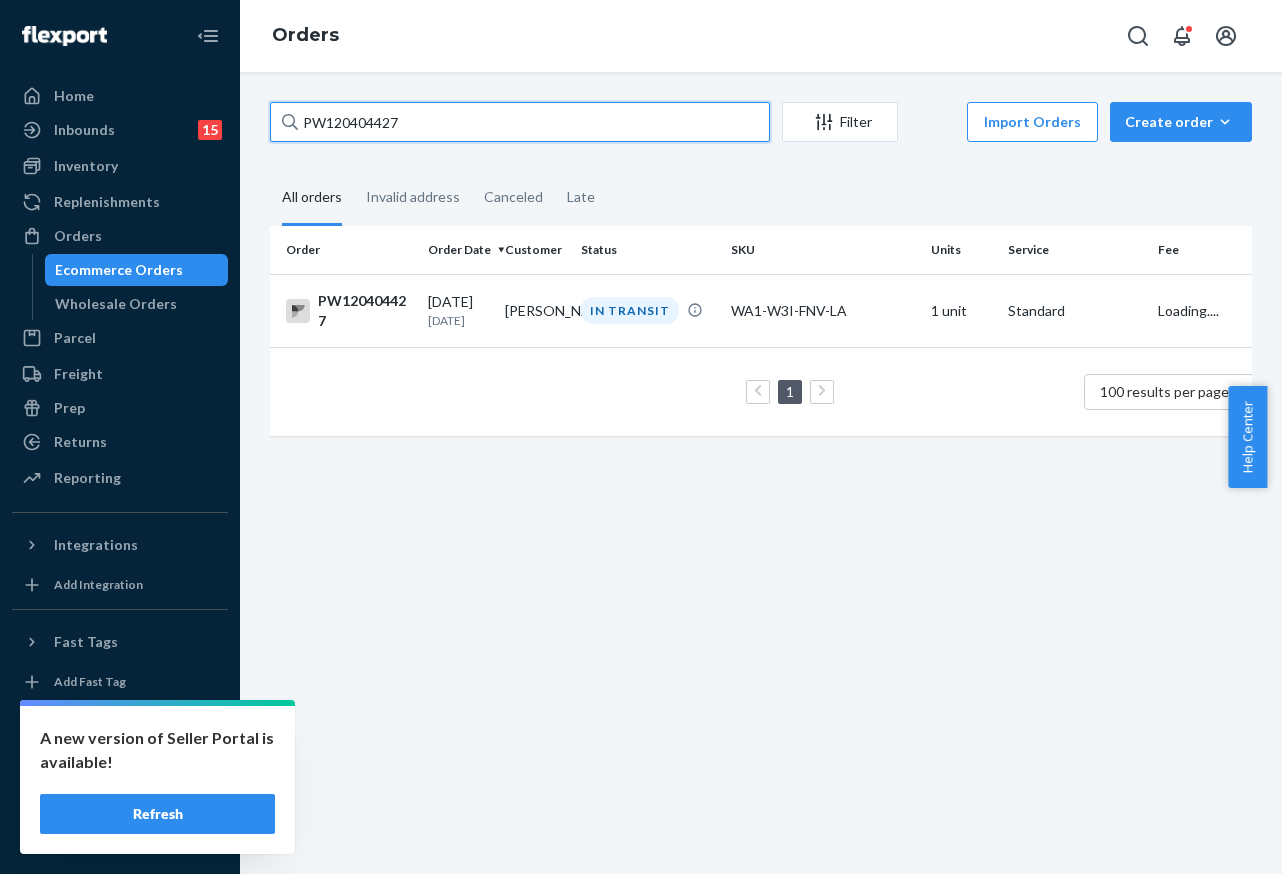 click on "PW120404427" at bounding box center (520, 122) 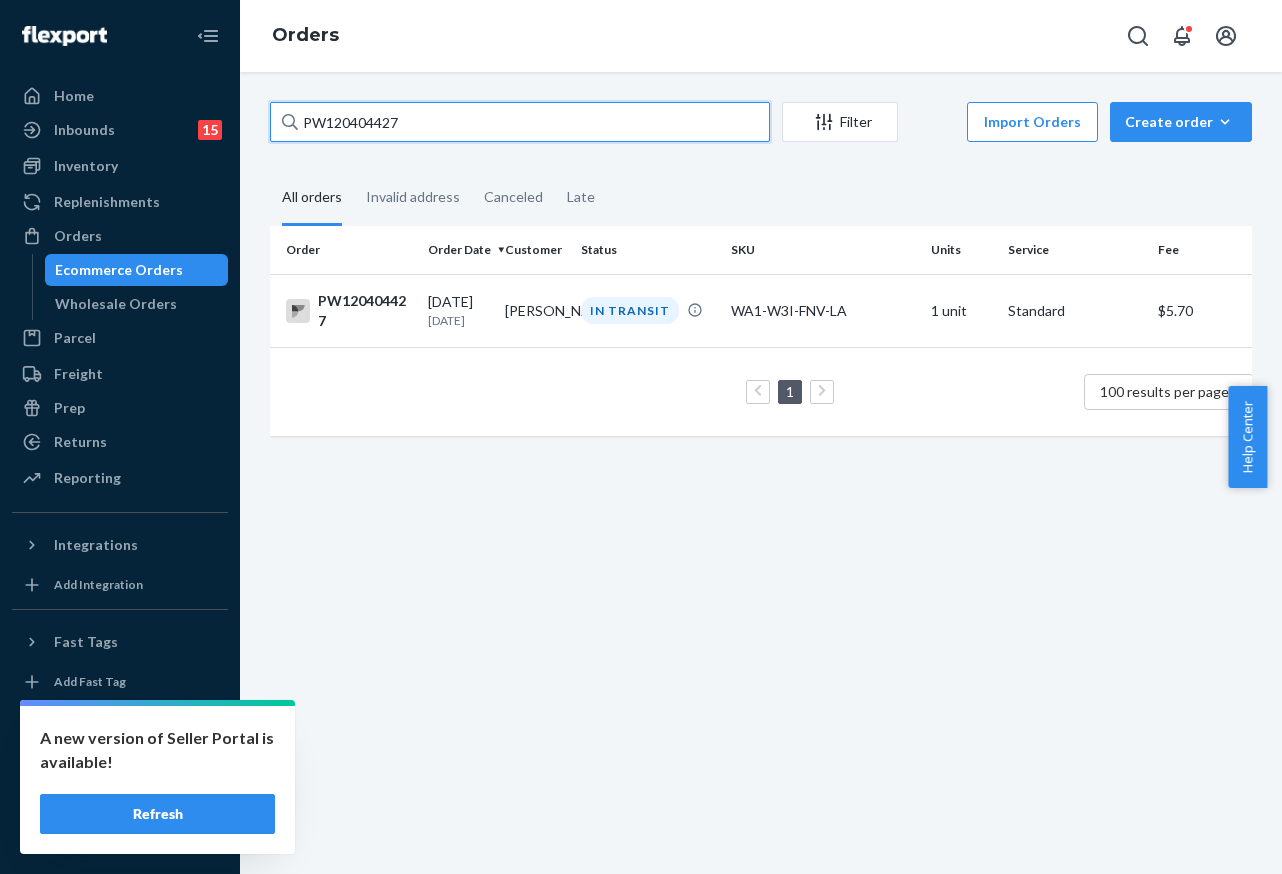 paste on "PW120408212" 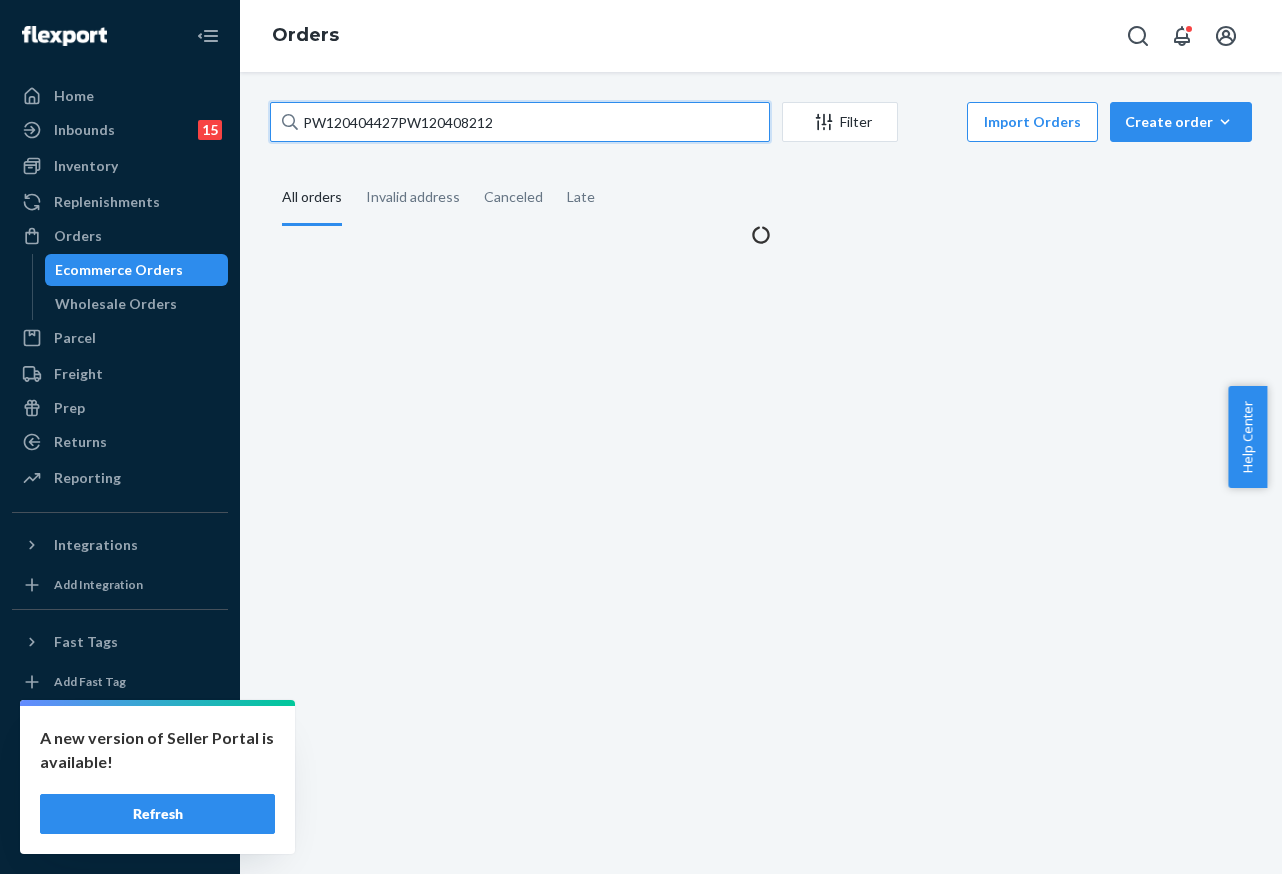 click on "PW120404427PW120408212" at bounding box center (520, 122) 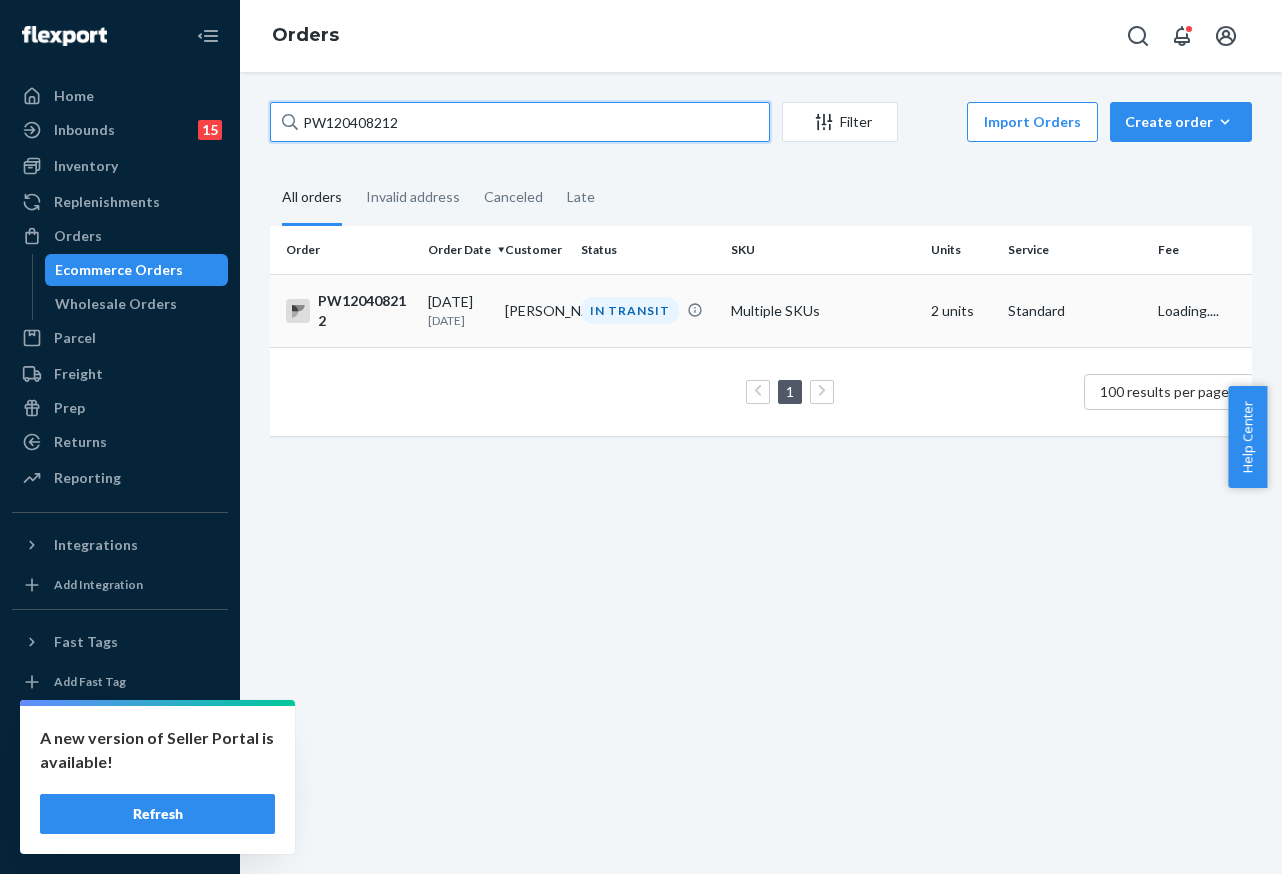 type on "PW120408212" 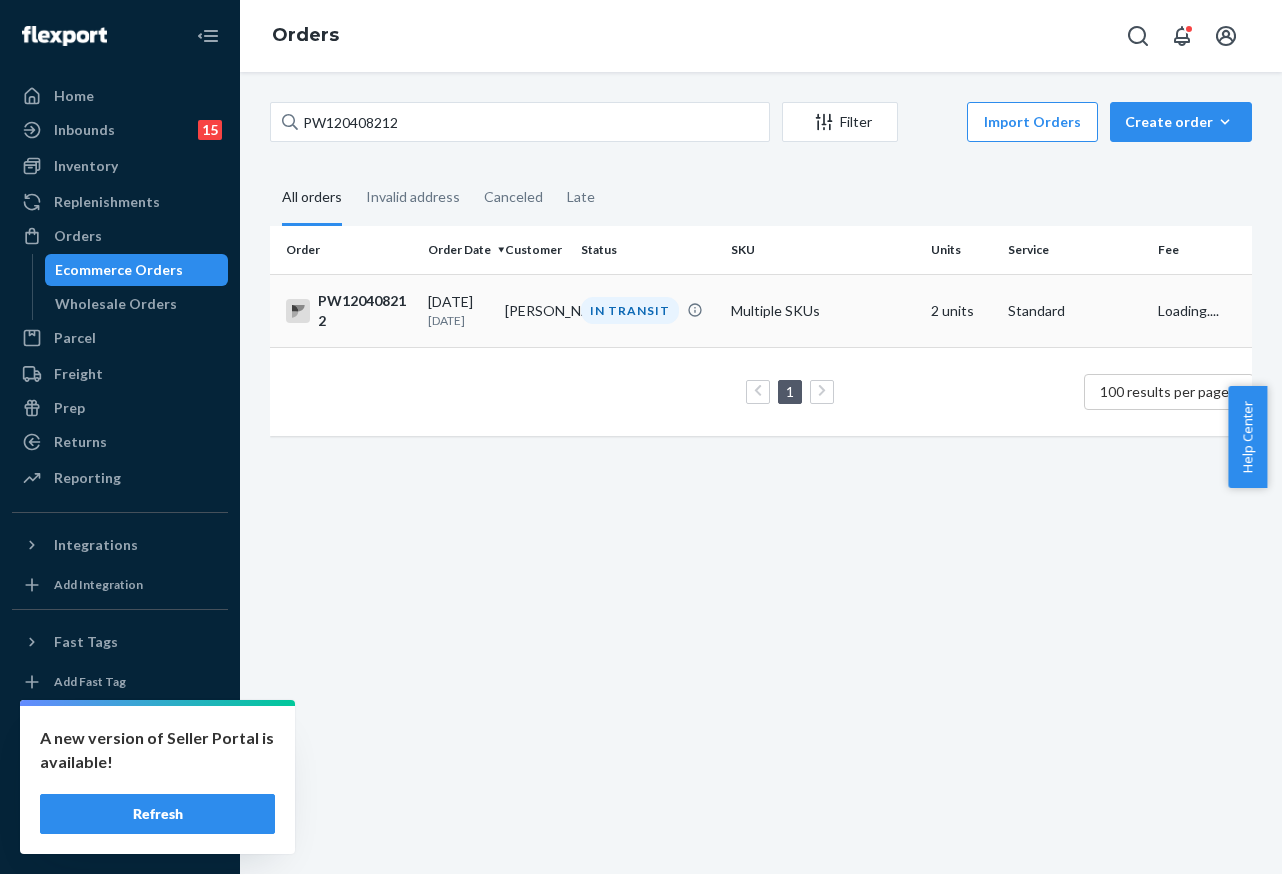 click on "IN TRANSIT" at bounding box center [630, 310] 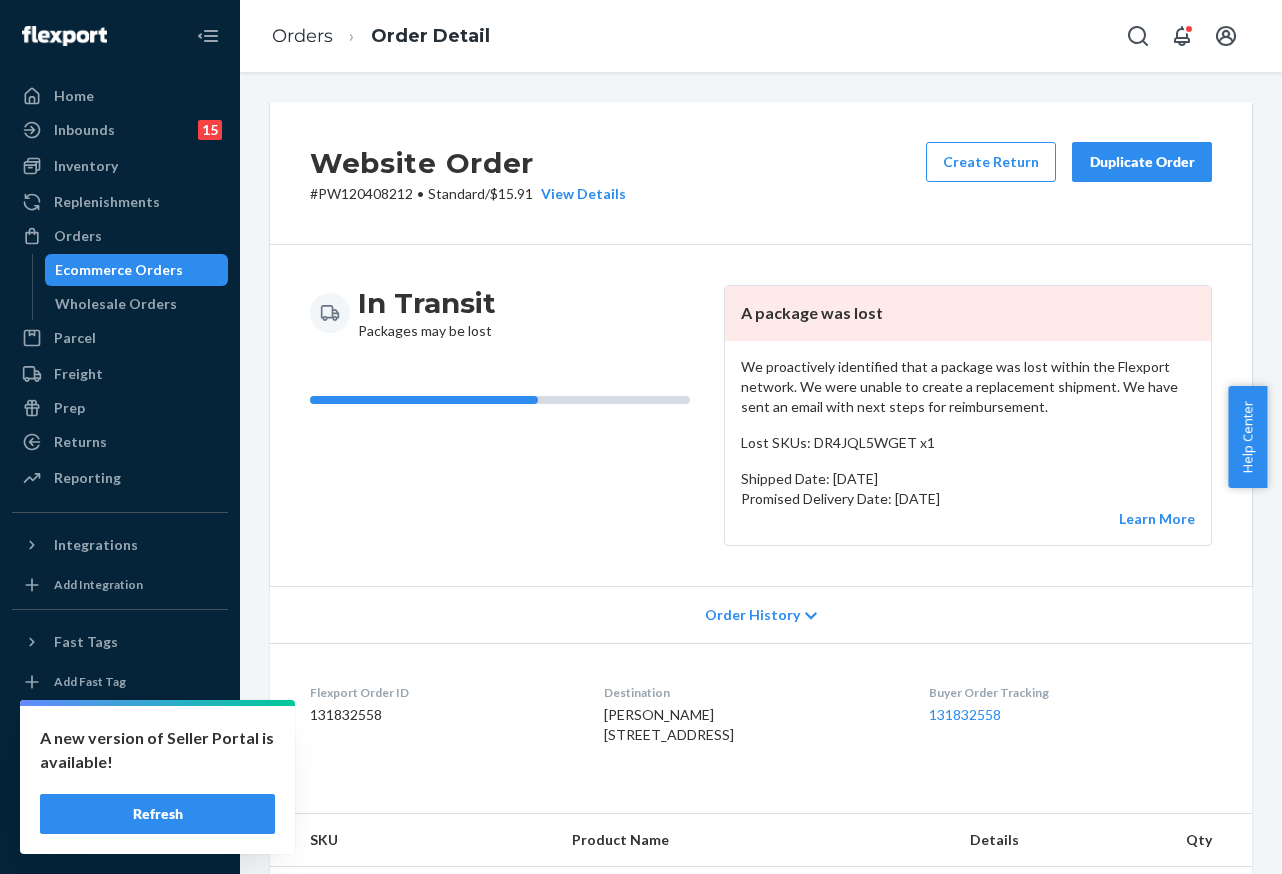 click on "In Transit Packages may be lost" at bounding box center [509, 415] 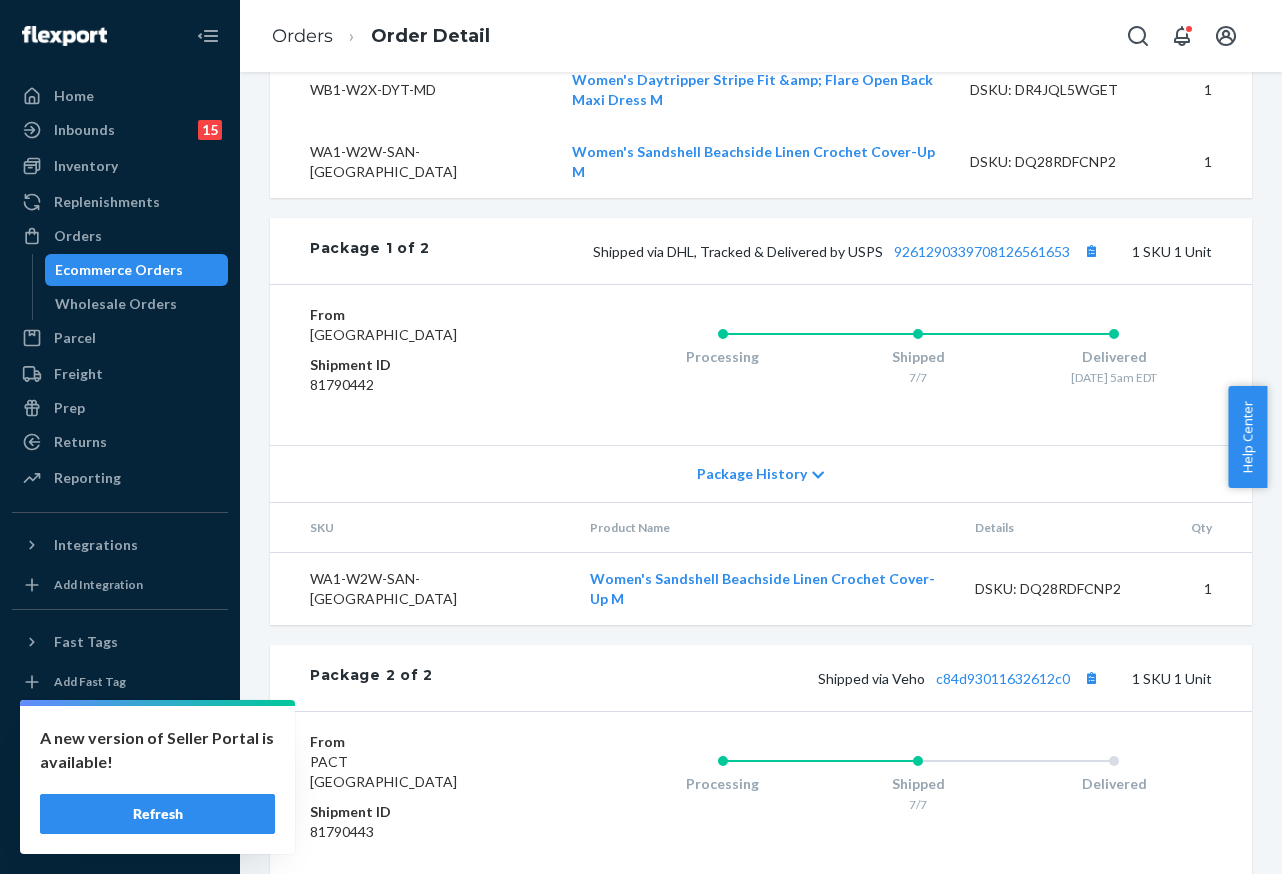 scroll, scrollTop: 1015, scrollLeft: 0, axis: vertical 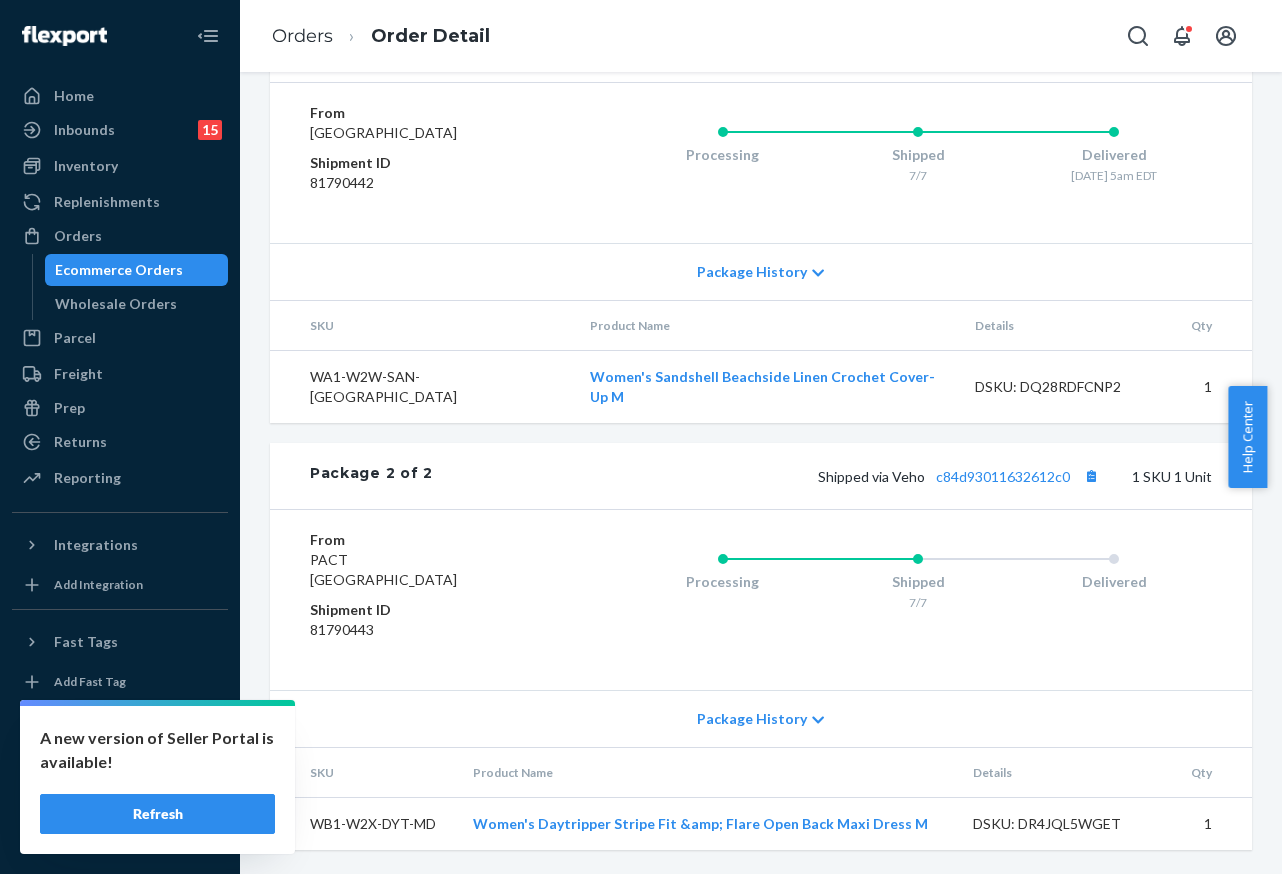 click on "Shipped via Veho   c84d93011632612c0 1   SKU   1   Unit" at bounding box center [822, 476] 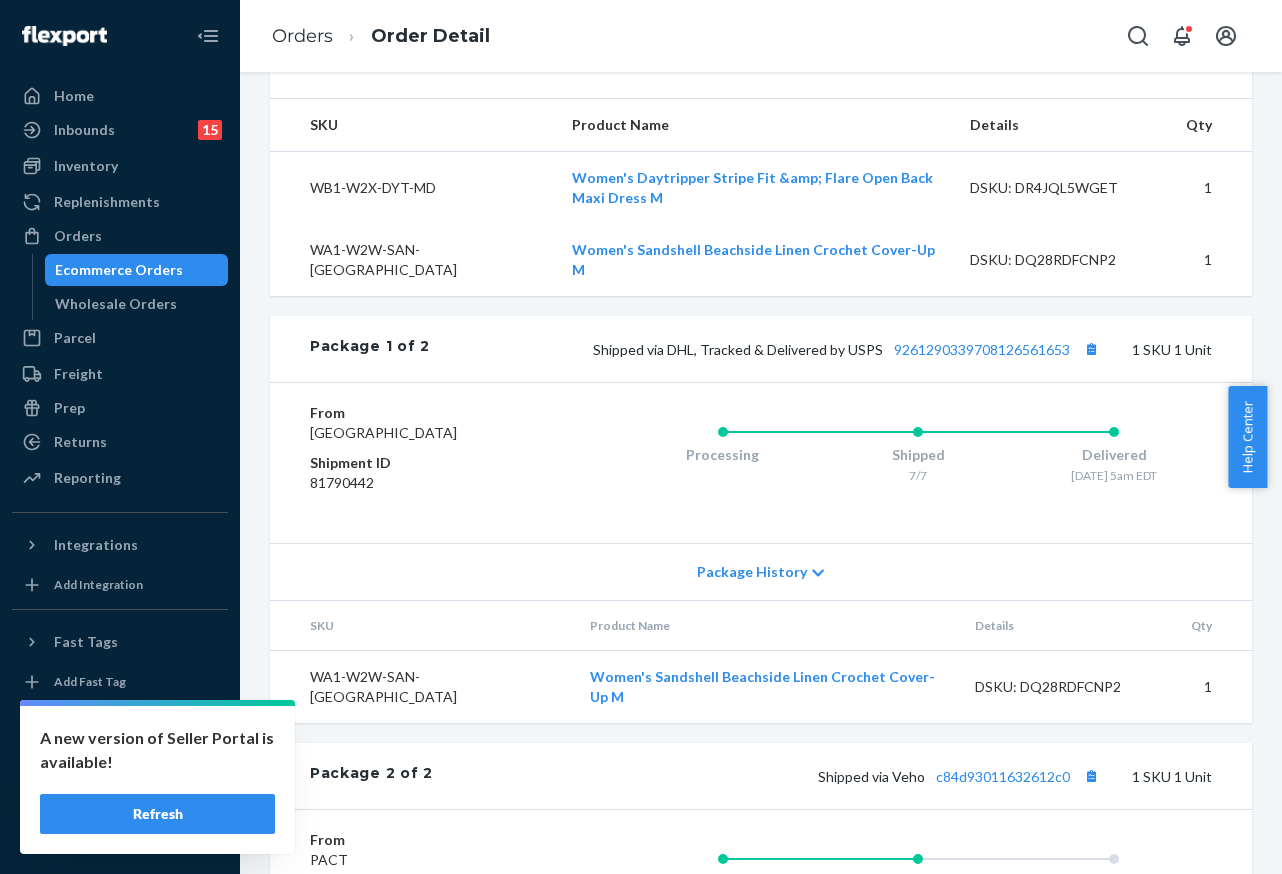 scroll, scrollTop: 1015, scrollLeft: 0, axis: vertical 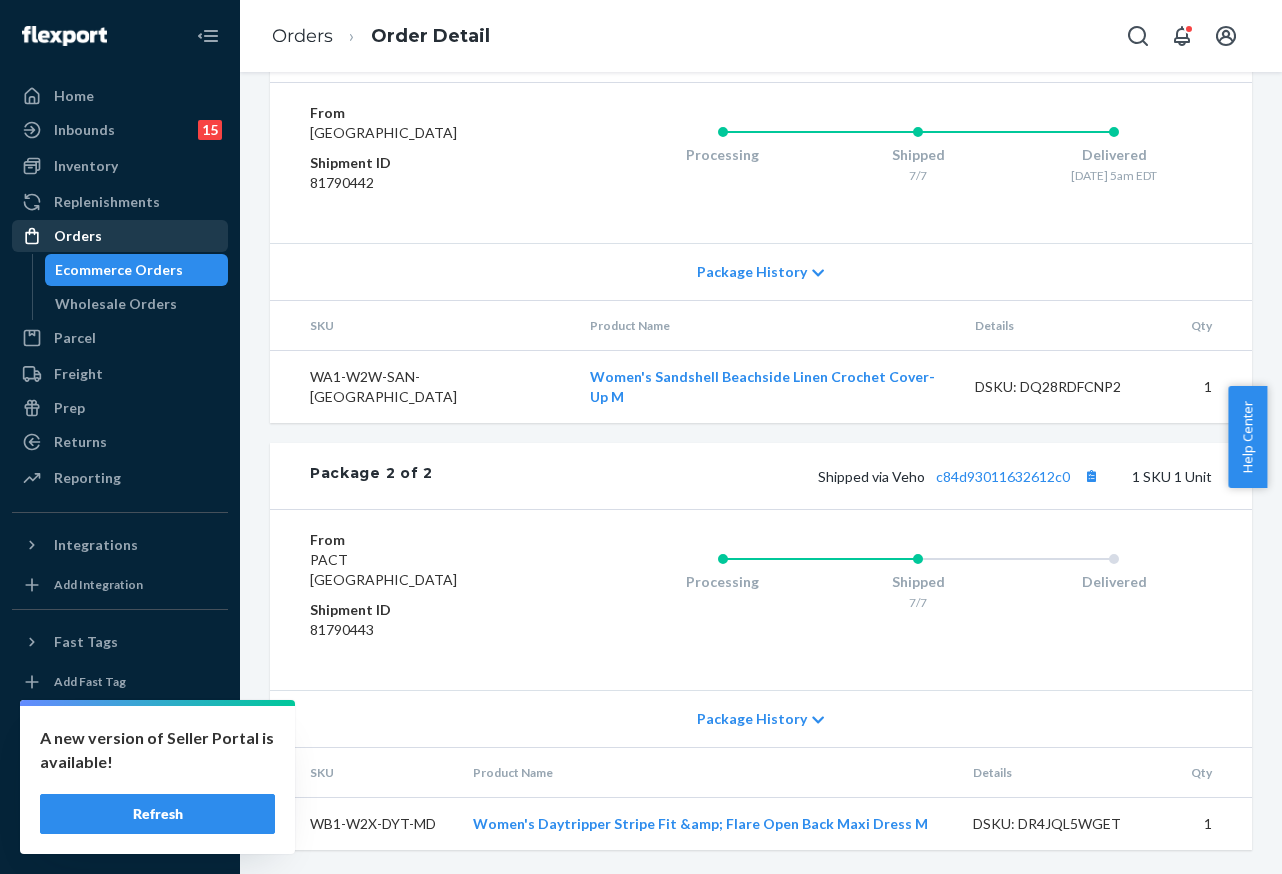 click on "Orders" at bounding box center [120, 236] 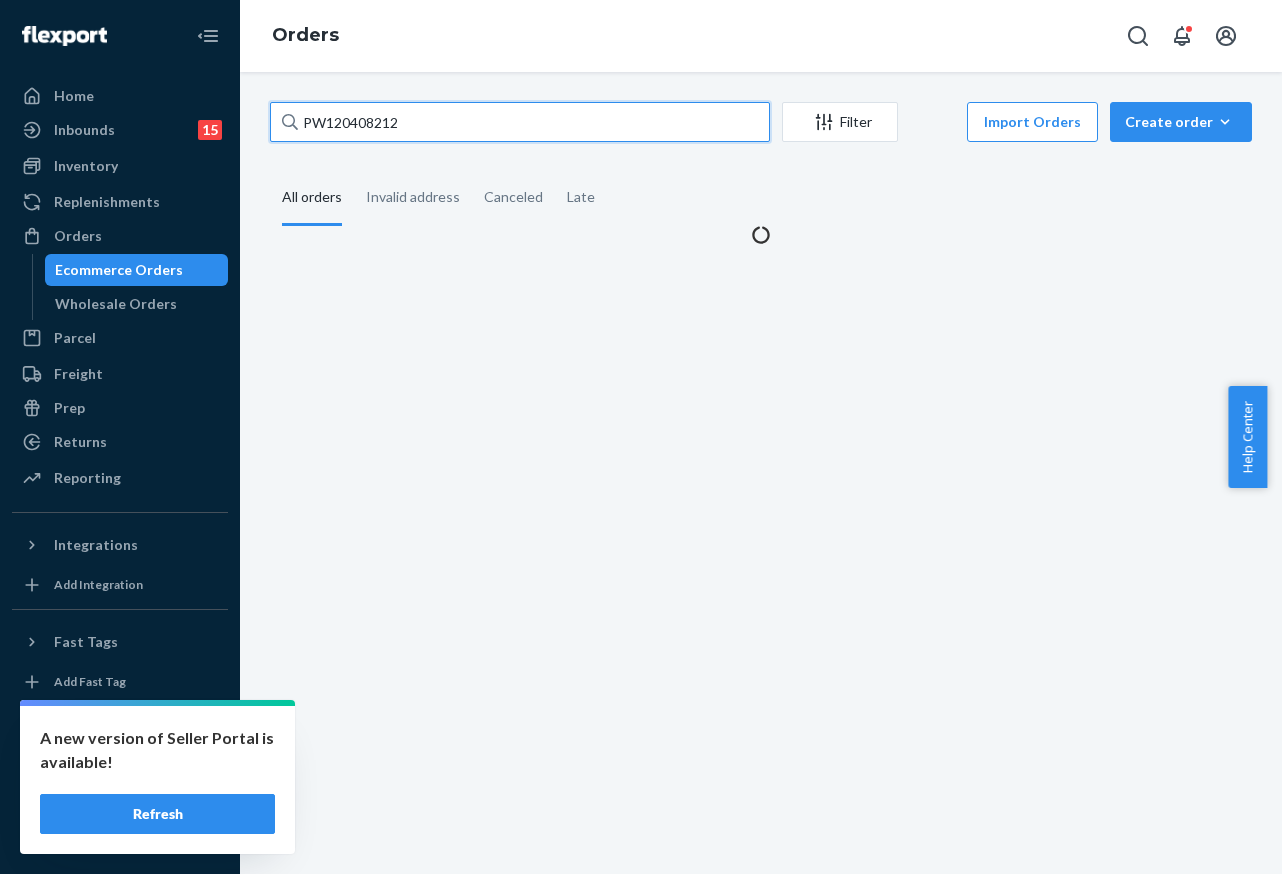 click on "PW120408212" at bounding box center (520, 122) 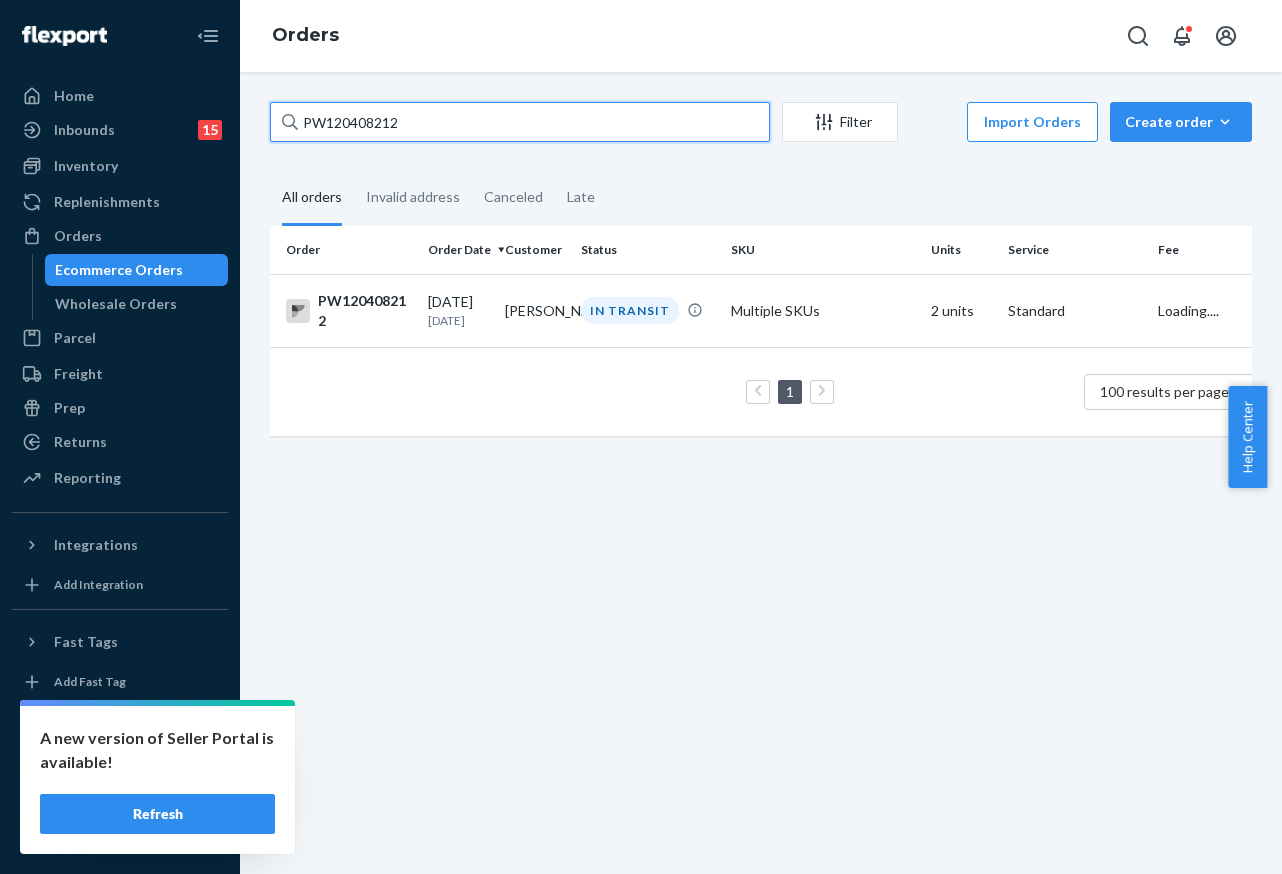 paste on "12334" 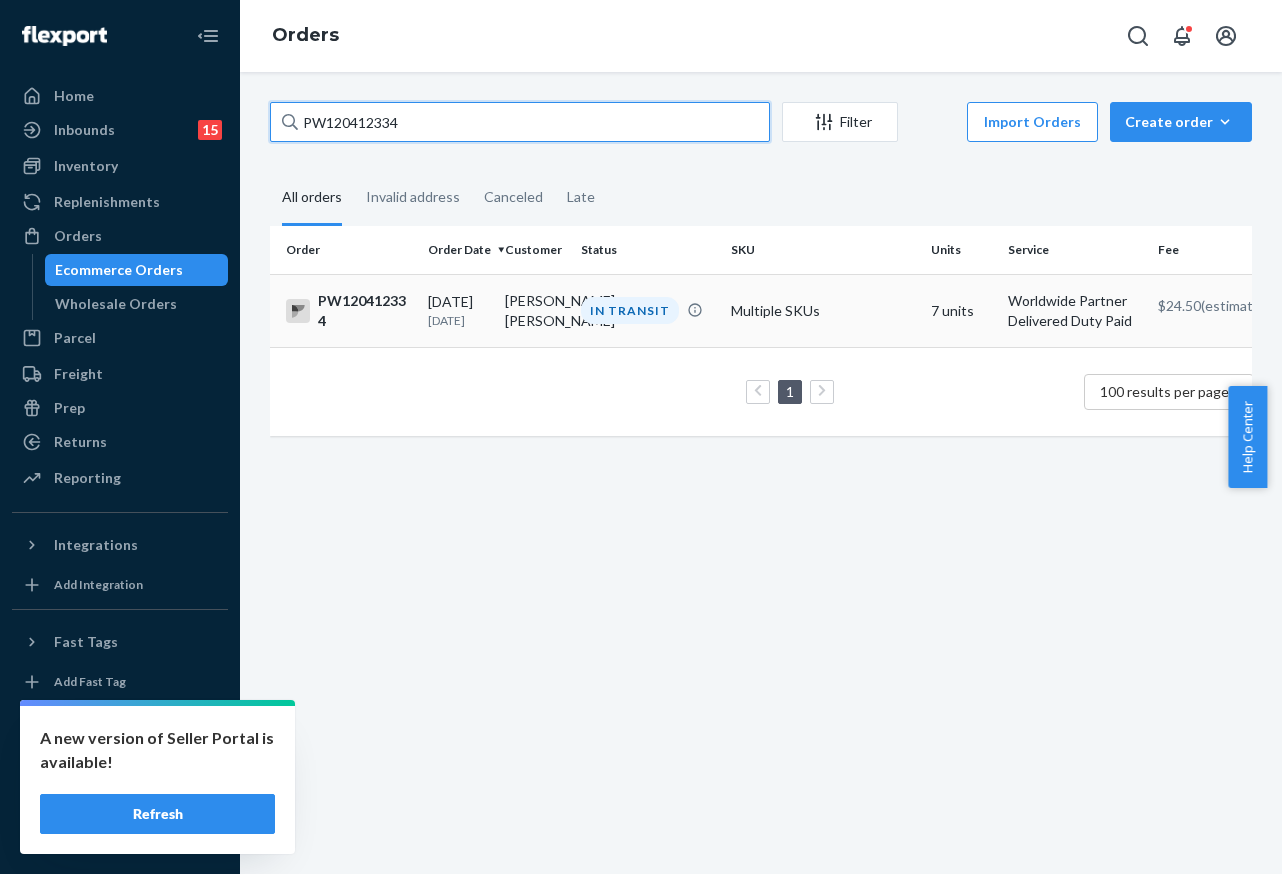 type on "PW120412334" 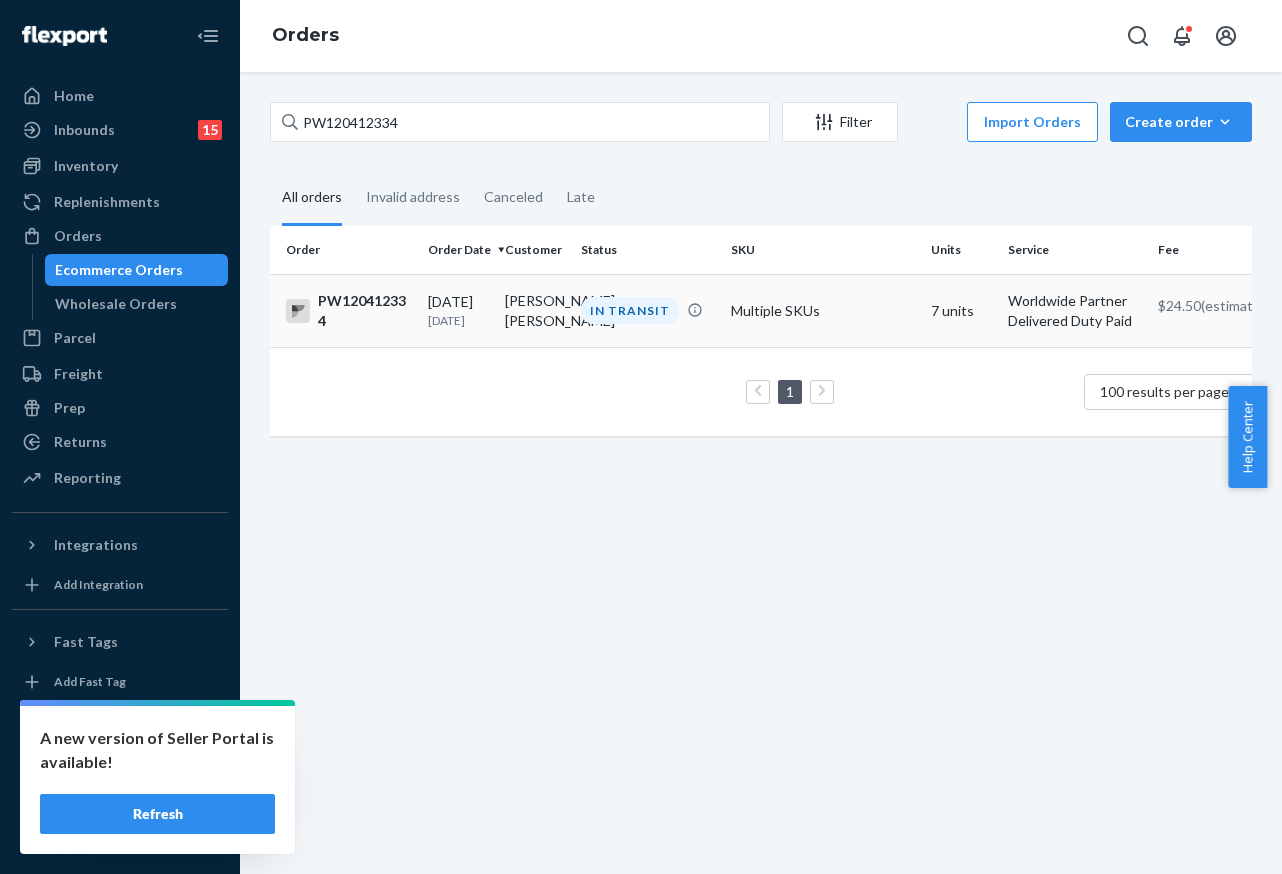 click on "IN TRANSIT" at bounding box center (630, 310) 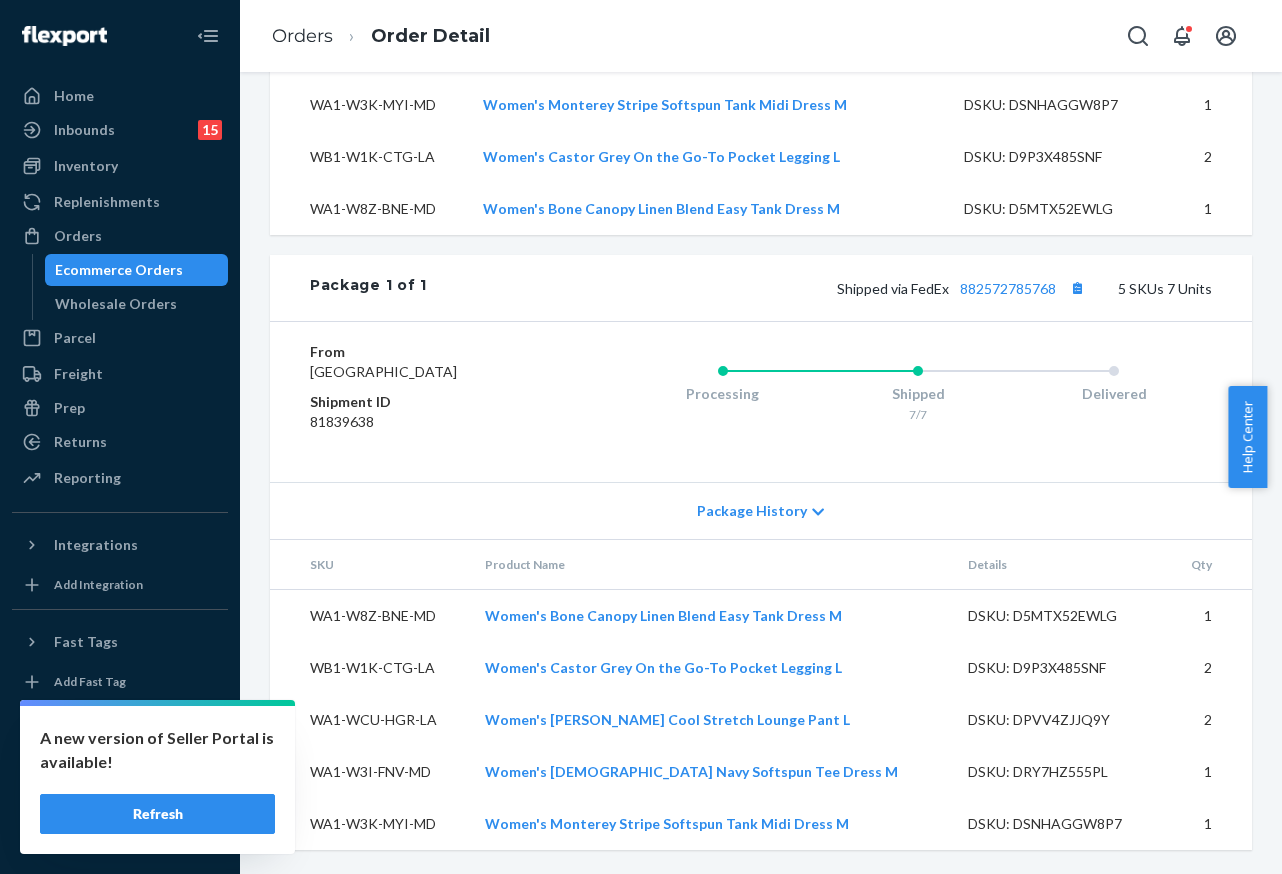 scroll, scrollTop: 972, scrollLeft: 0, axis: vertical 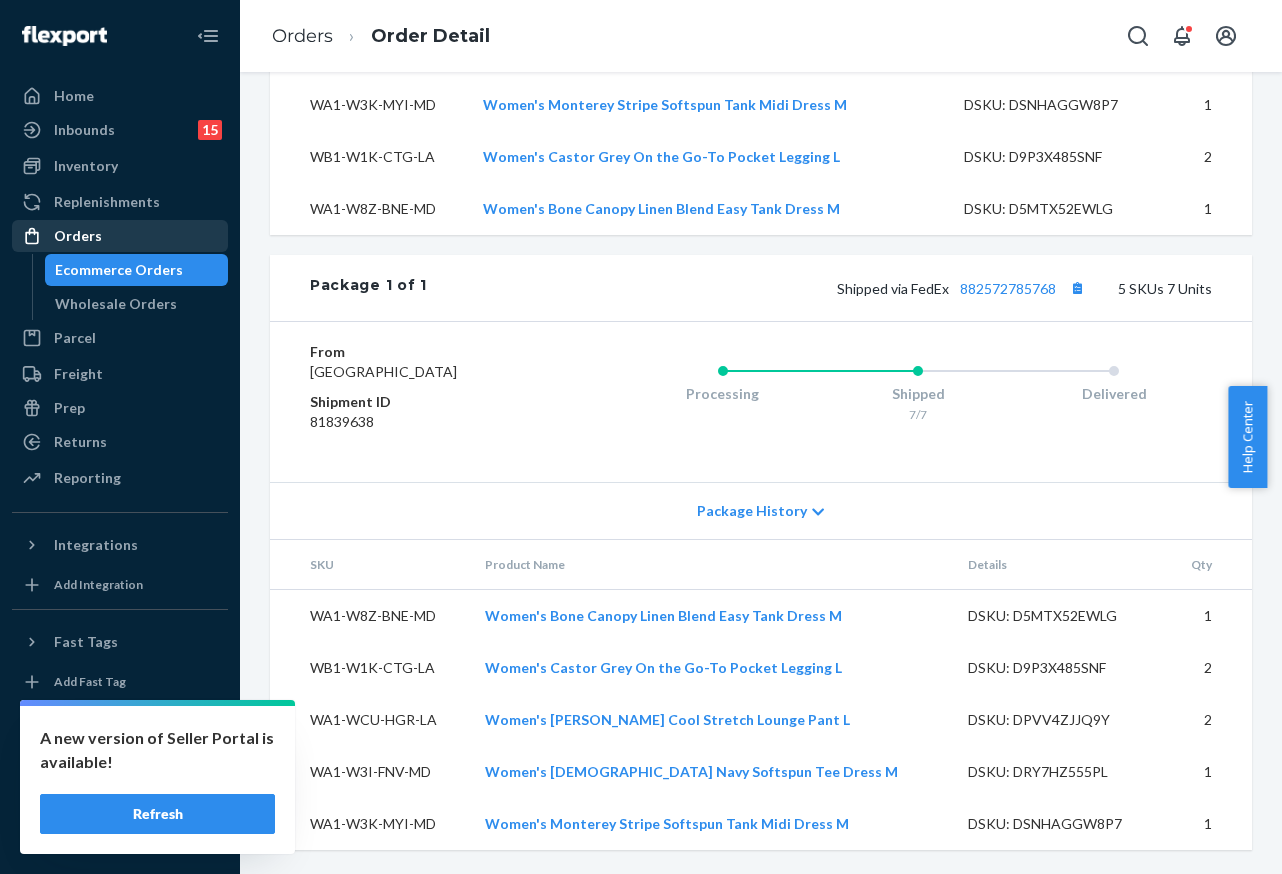 click on "Orders" at bounding box center (78, 236) 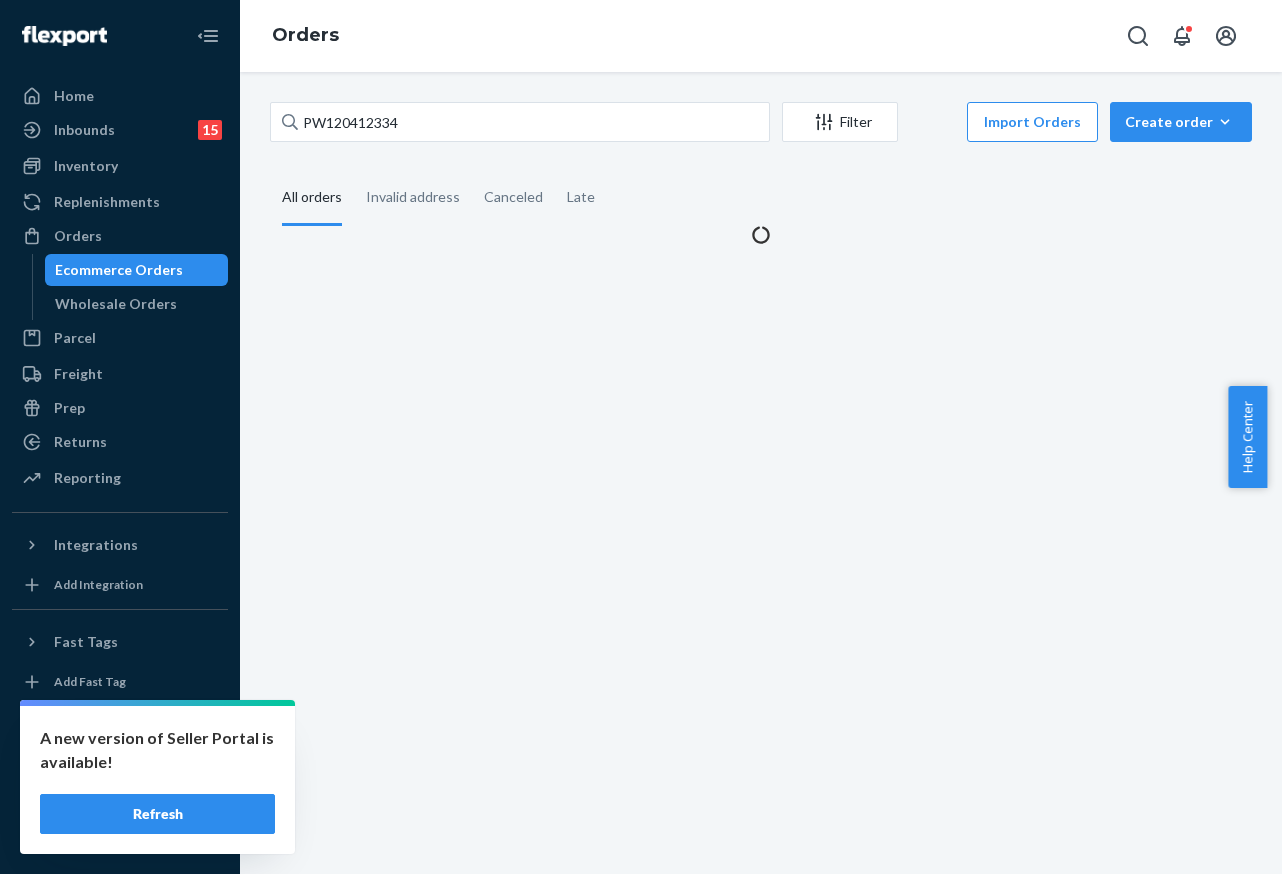 scroll, scrollTop: 0, scrollLeft: 0, axis: both 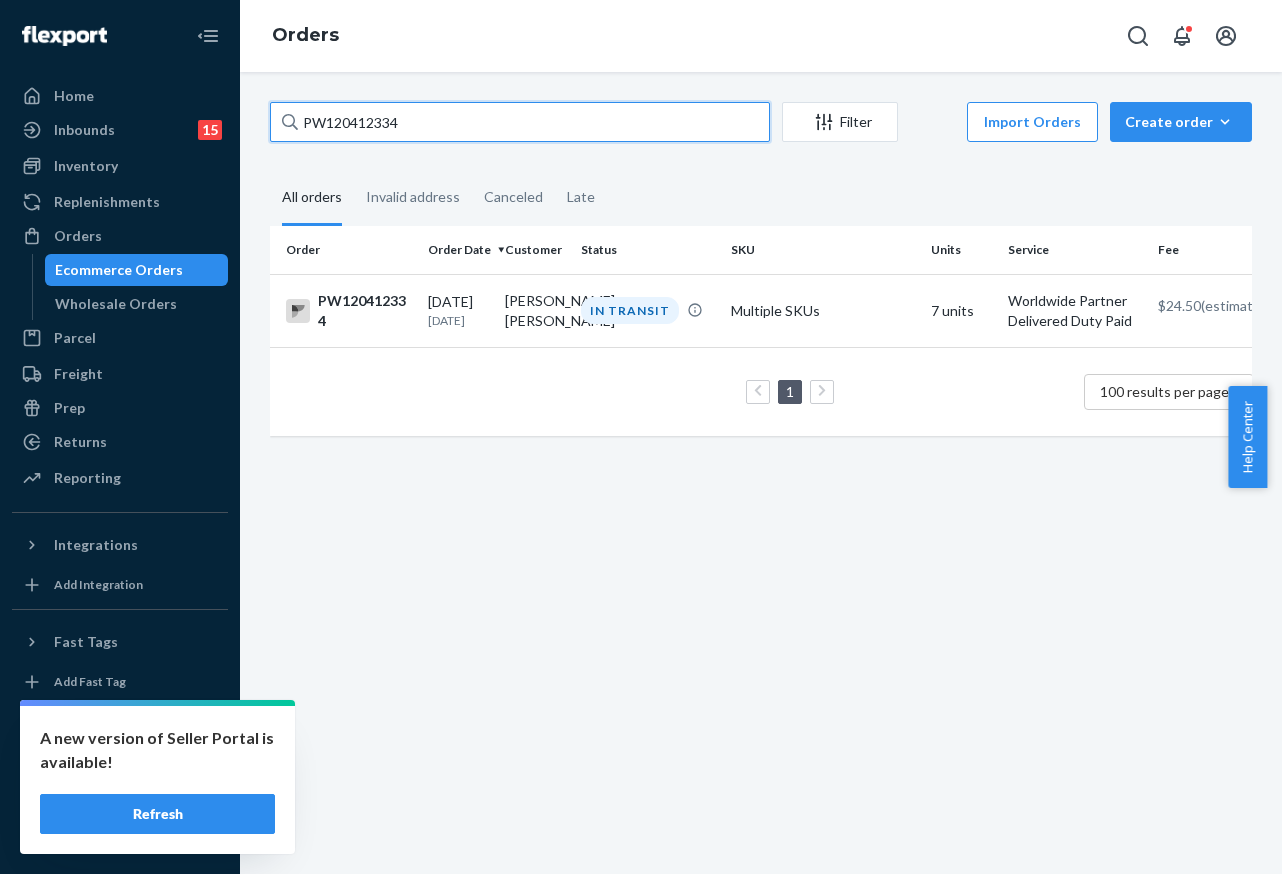 click on "PW120412334" at bounding box center [520, 122] 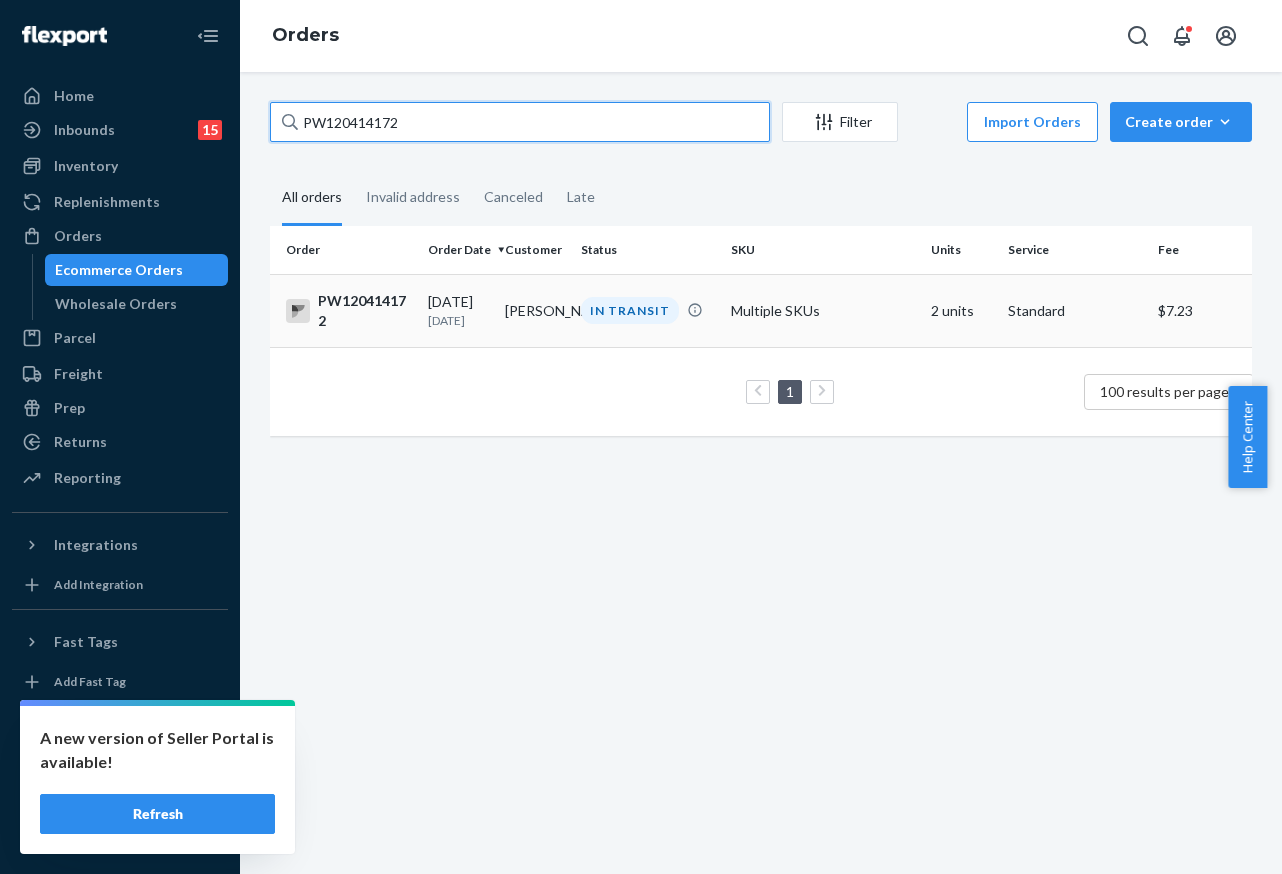 type on "PW120414172" 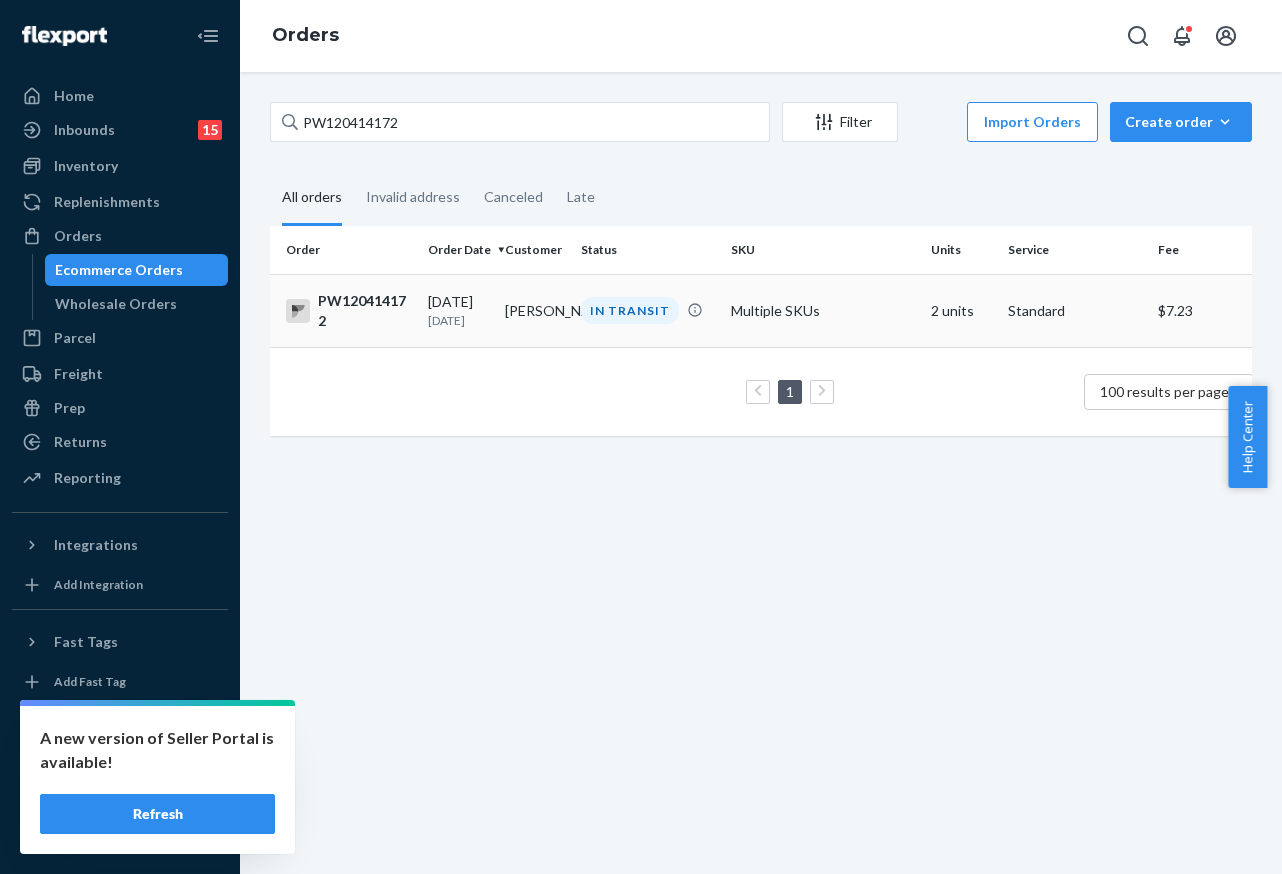 click on "[PERSON_NAME]" at bounding box center [535, 310] 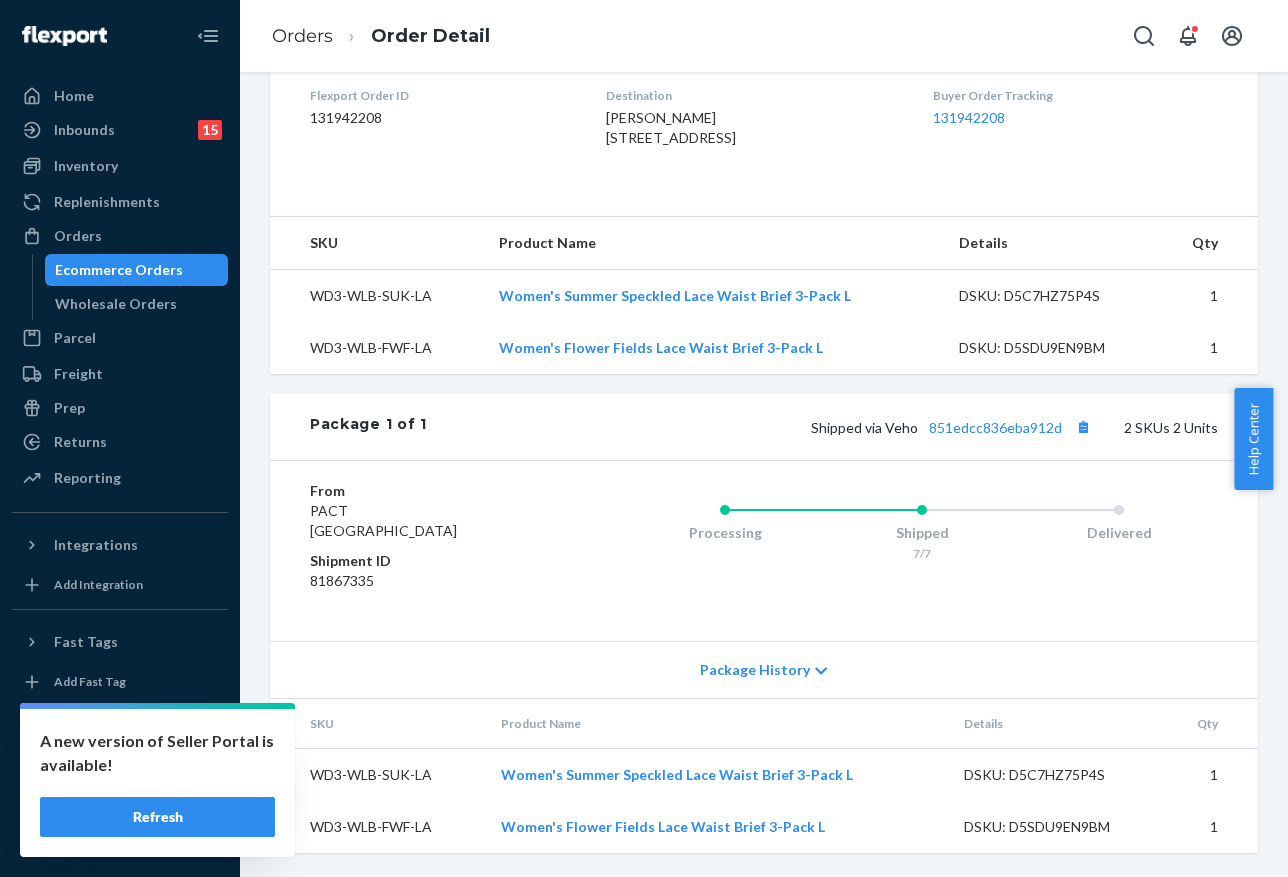 scroll, scrollTop: 637, scrollLeft: 0, axis: vertical 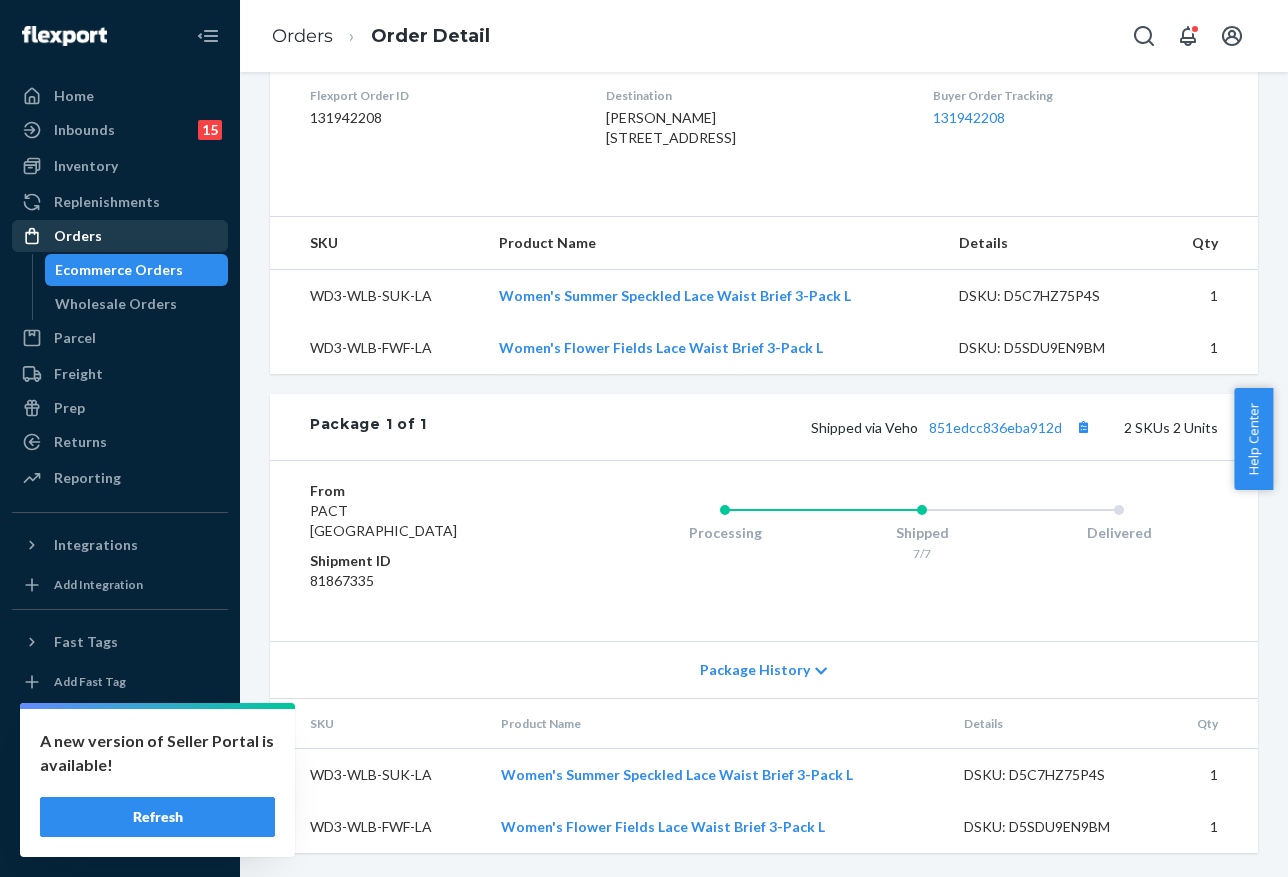 click on "Orders" at bounding box center [120, 236] 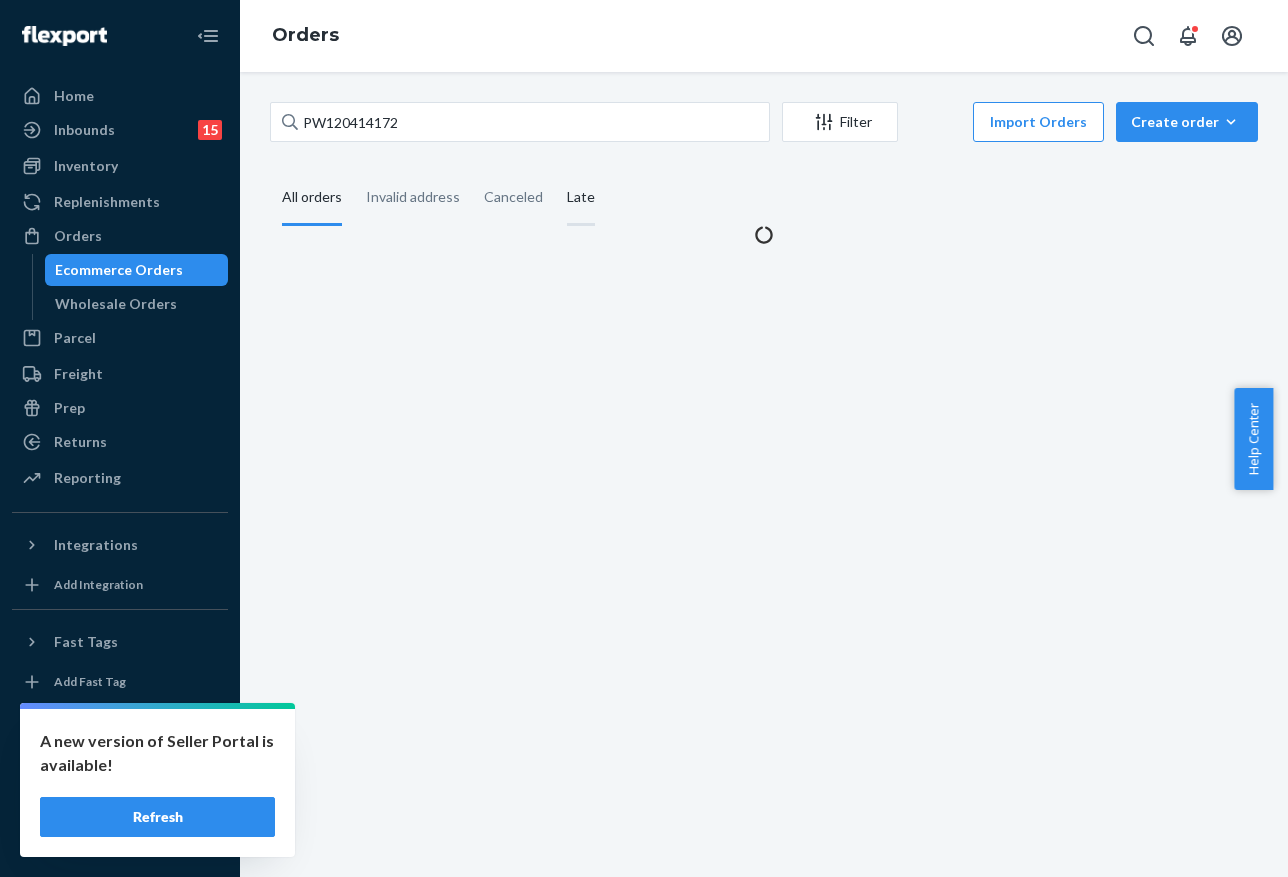 scroll, scrollTop: 0, scrollLeft: 0, axis: both 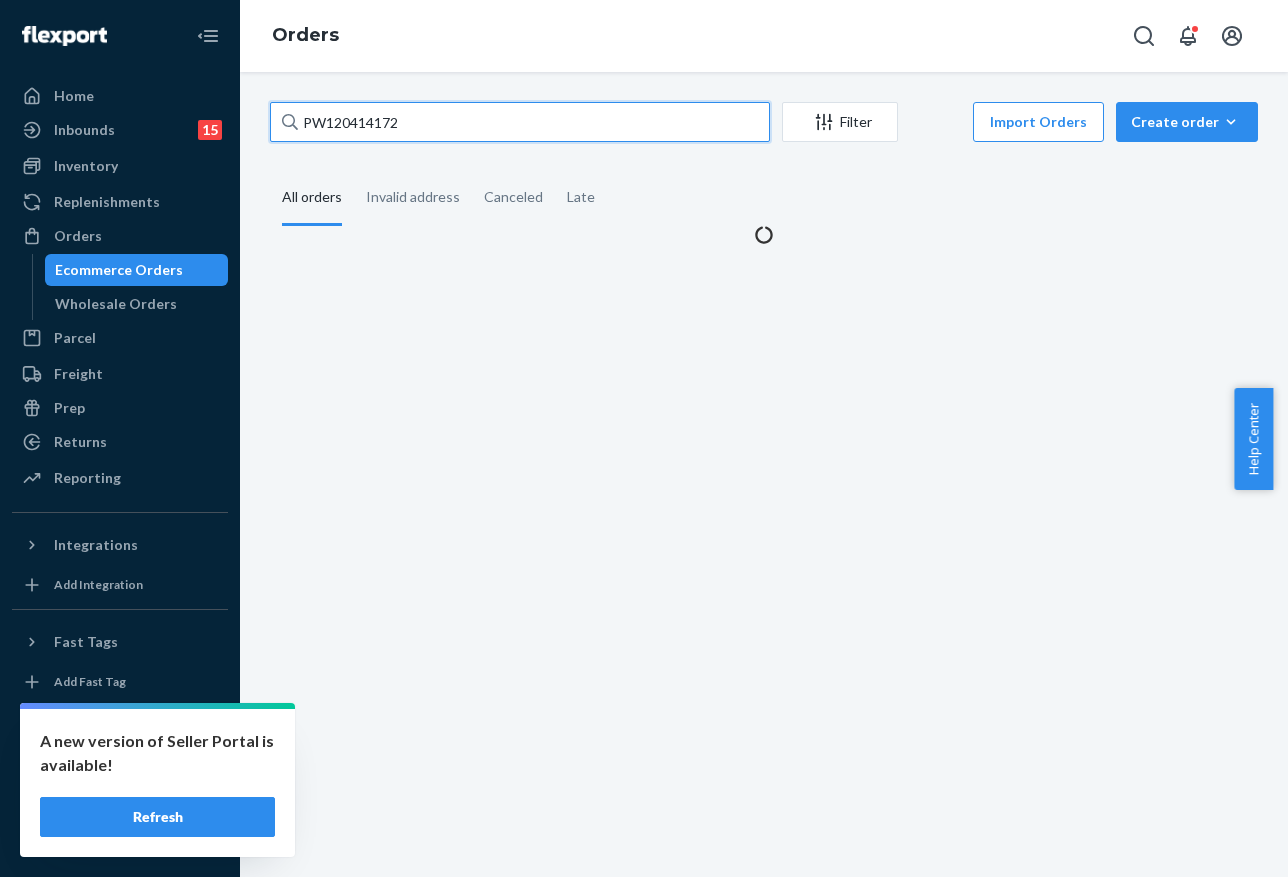 click on "PW120414172" at bounding box center [520, 122] 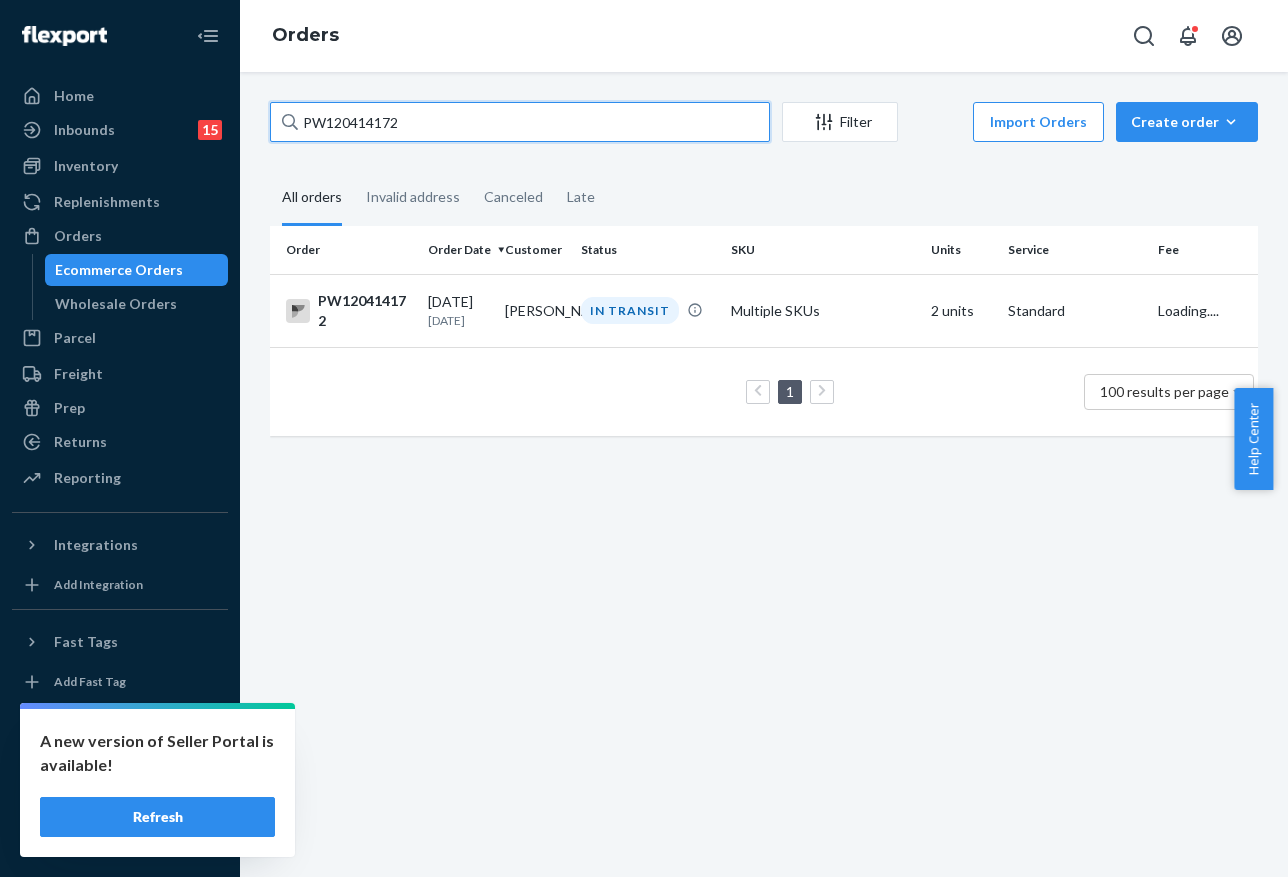paste on "PW120383418" 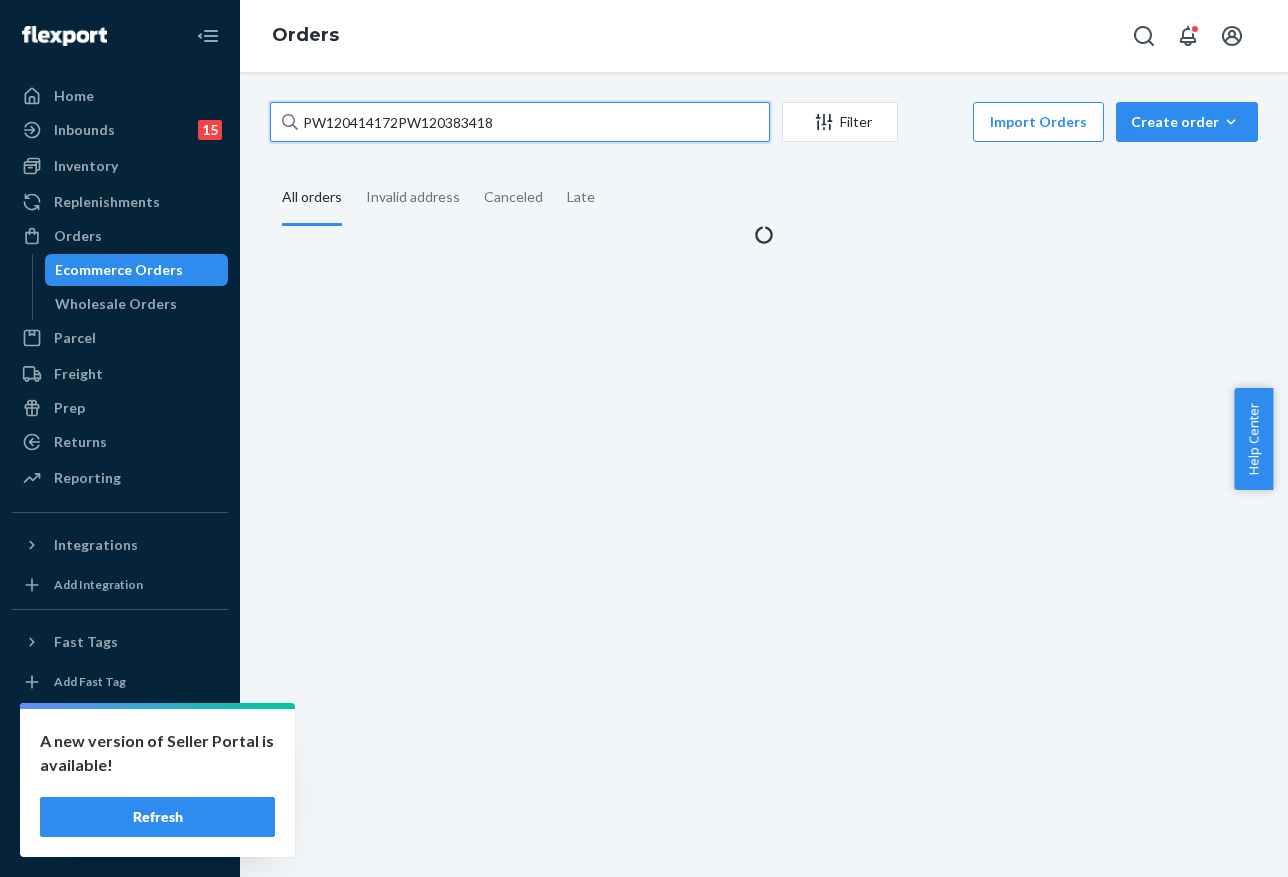 click on "PW120414172PW120383418" at bounding box center [520, 122] 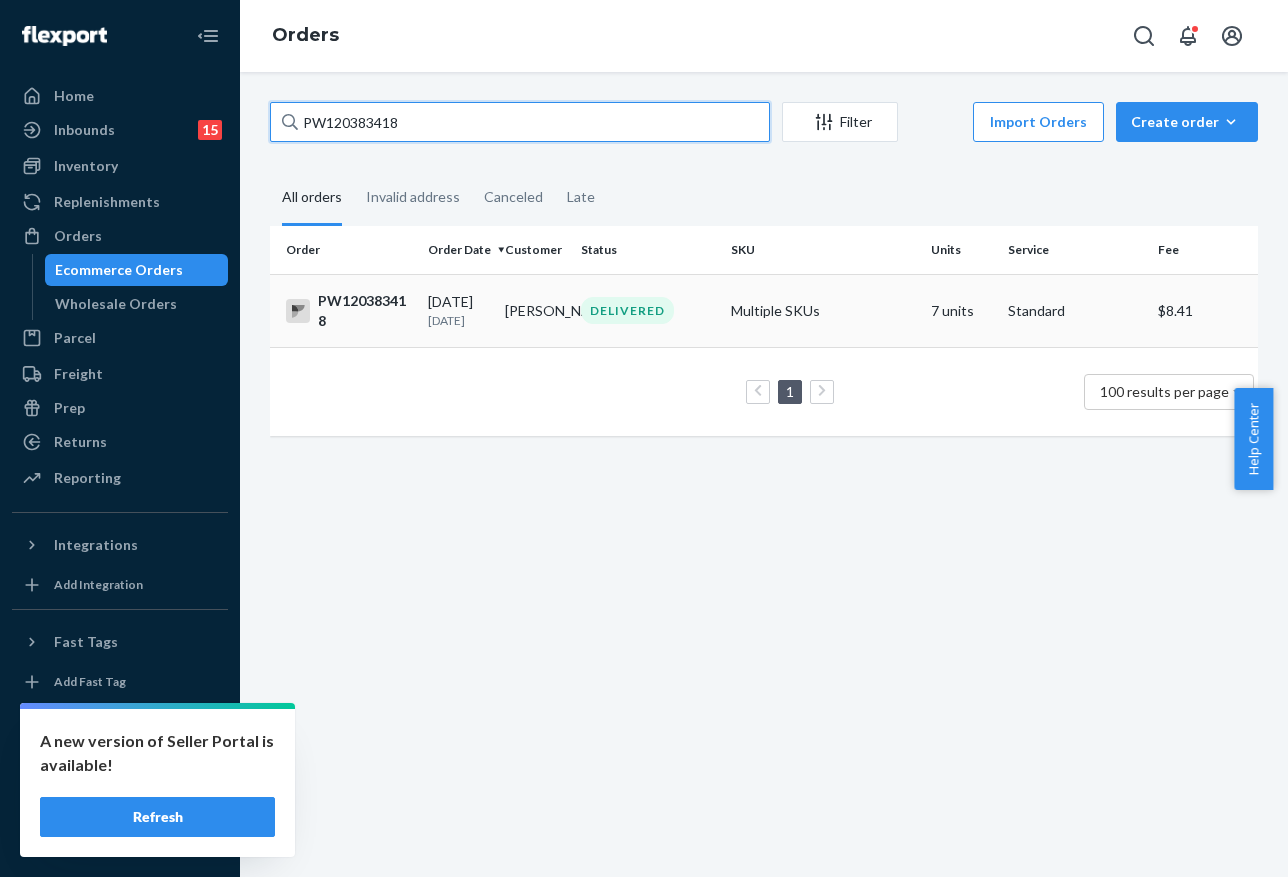 type on "PW120383418" 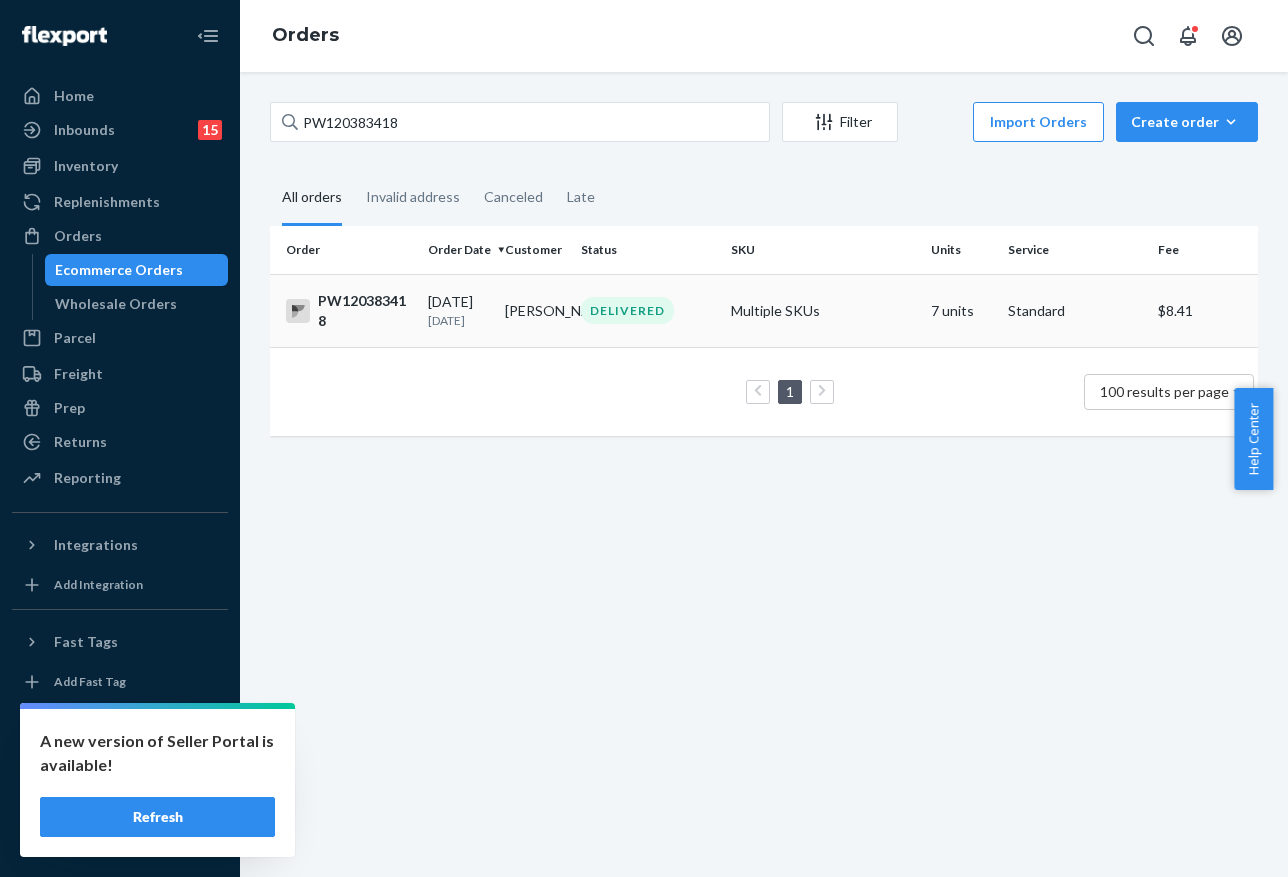 click on "DELIVERED" at bounding box center (648, 310) 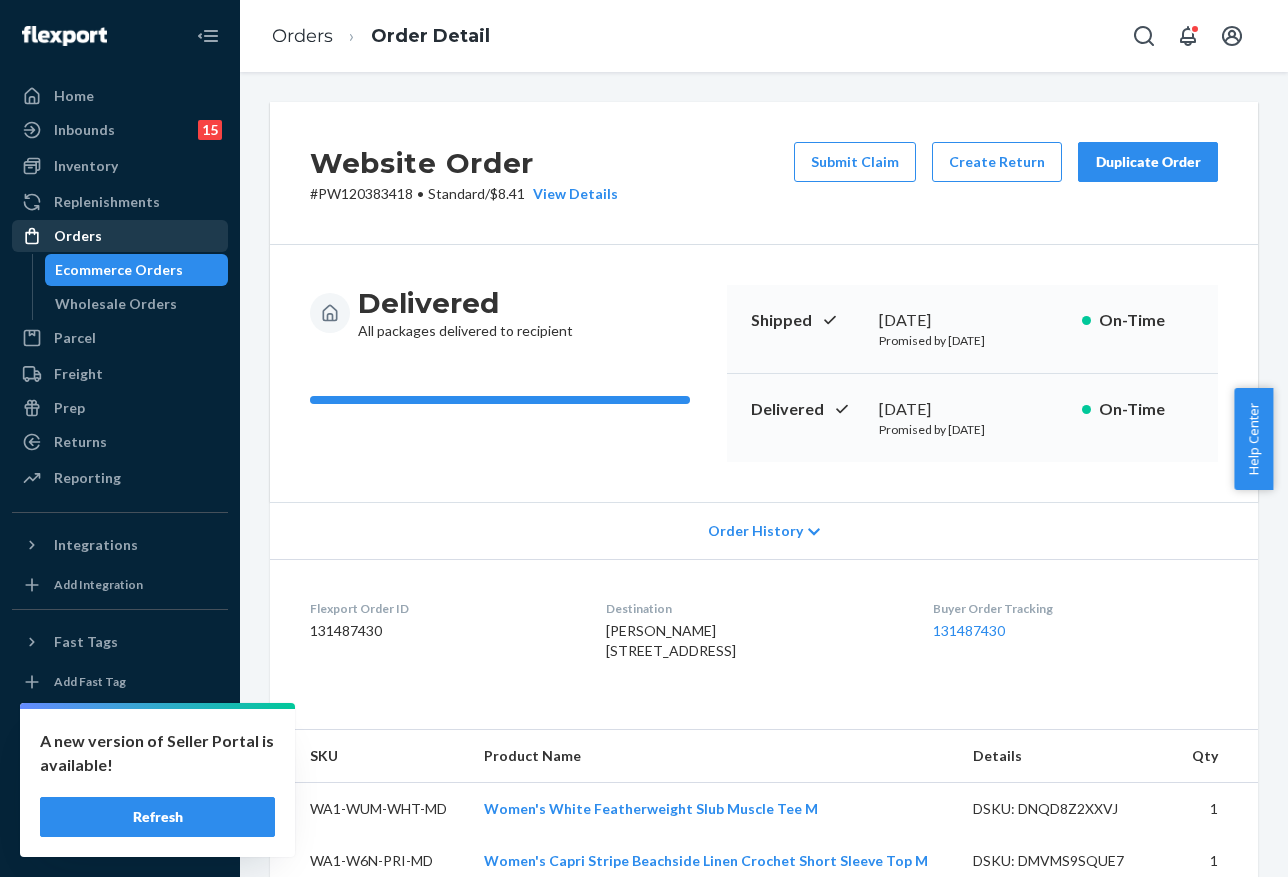 click on "Orders" at bounding box center (120, 236) 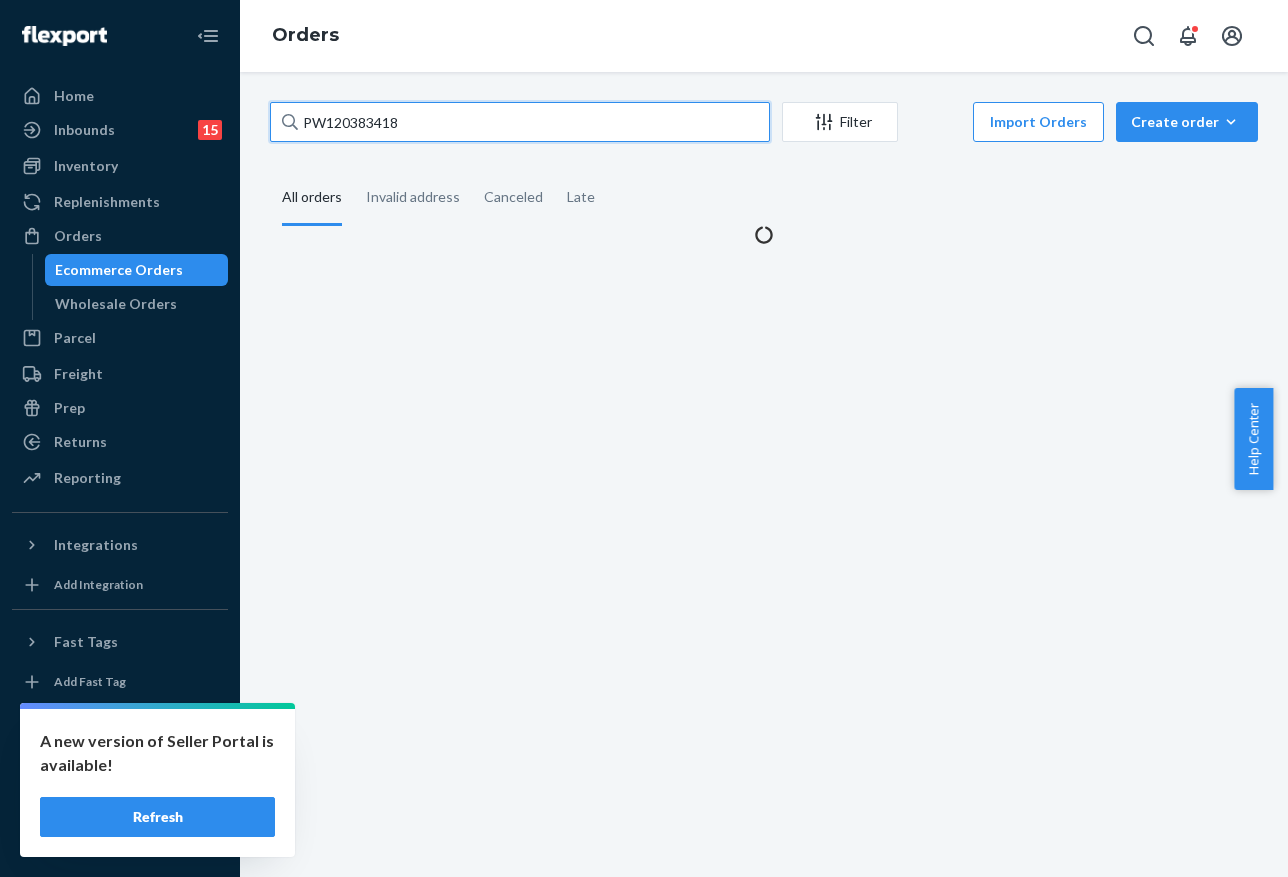click on "PW120383418" at bounding box center (520, 122) 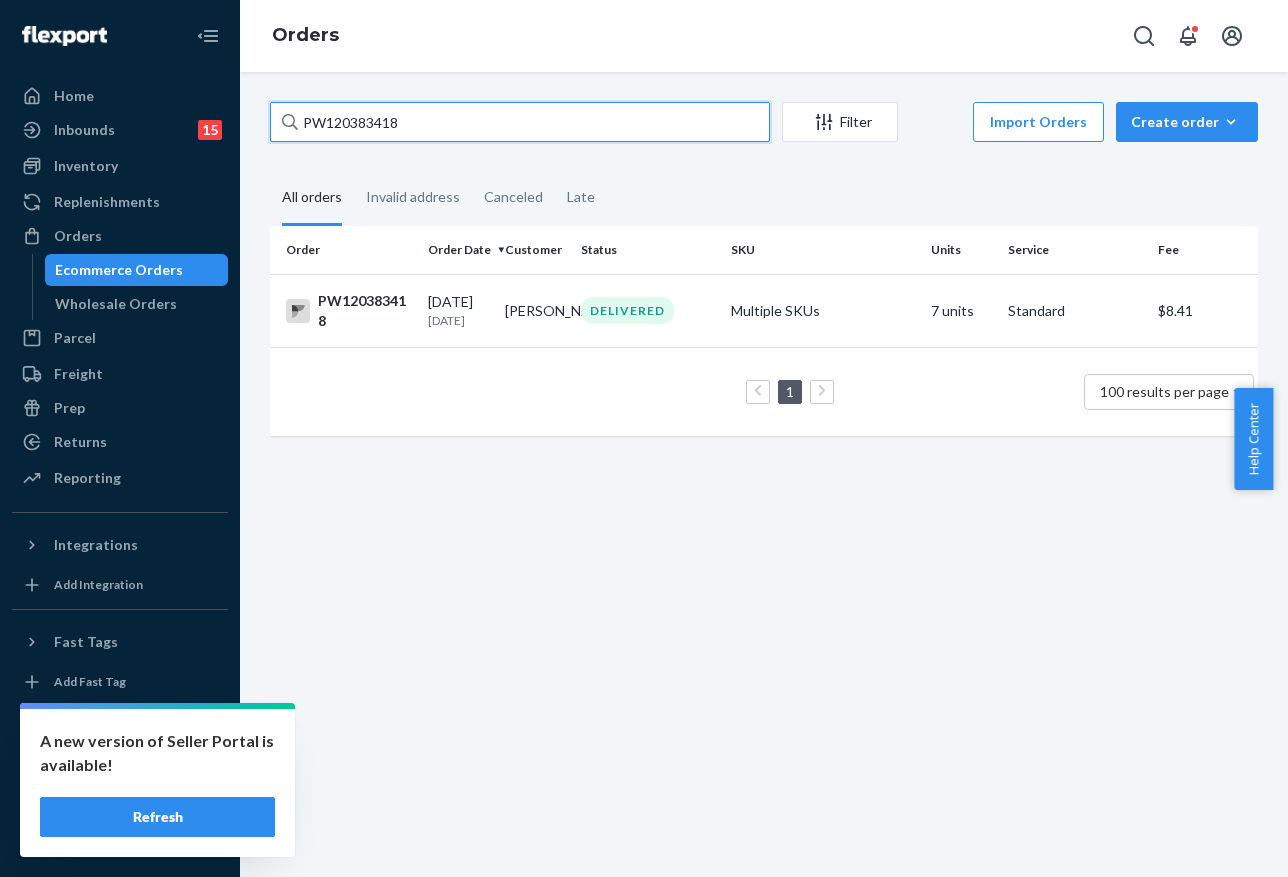 click on "PW120383418" at bounding box center [520, 122] 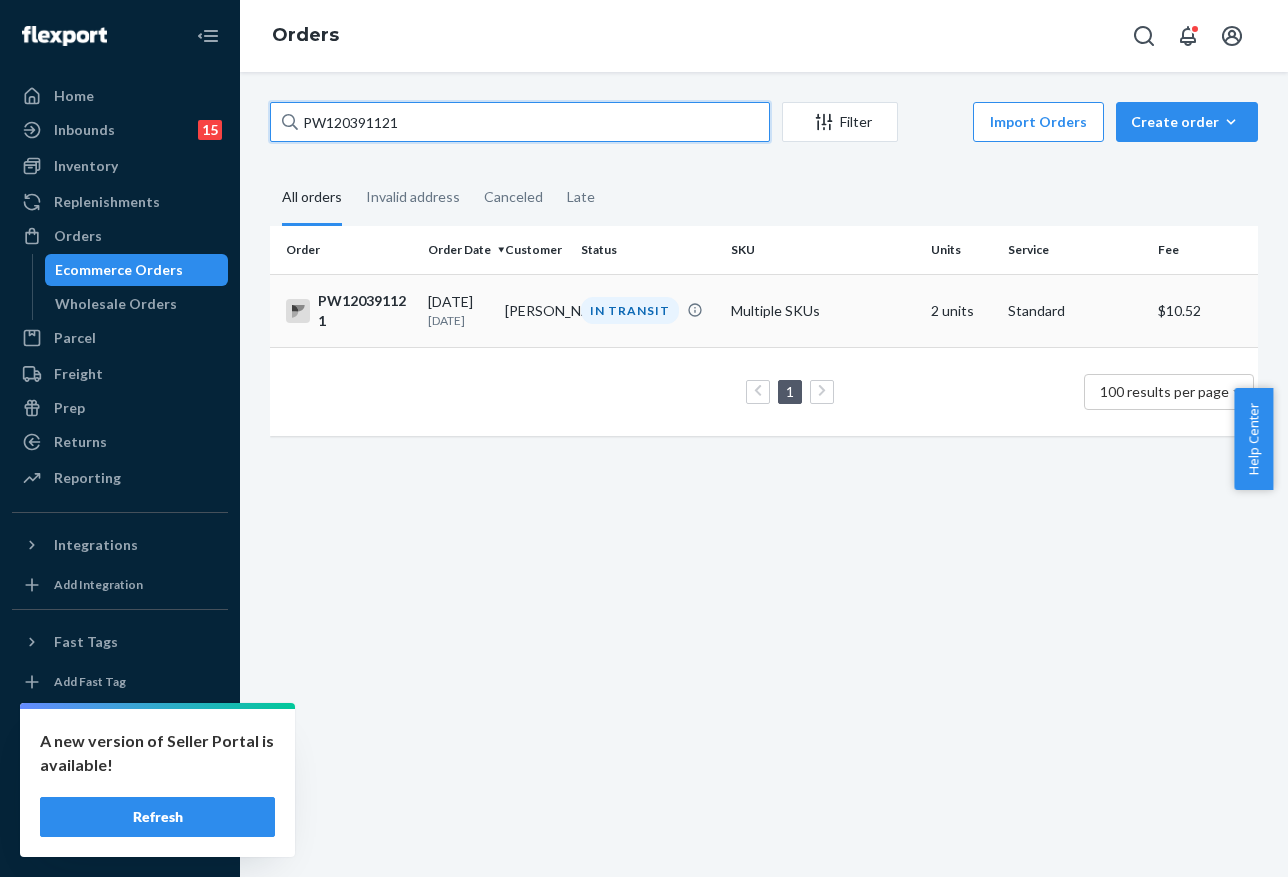 type on "PW120391121" 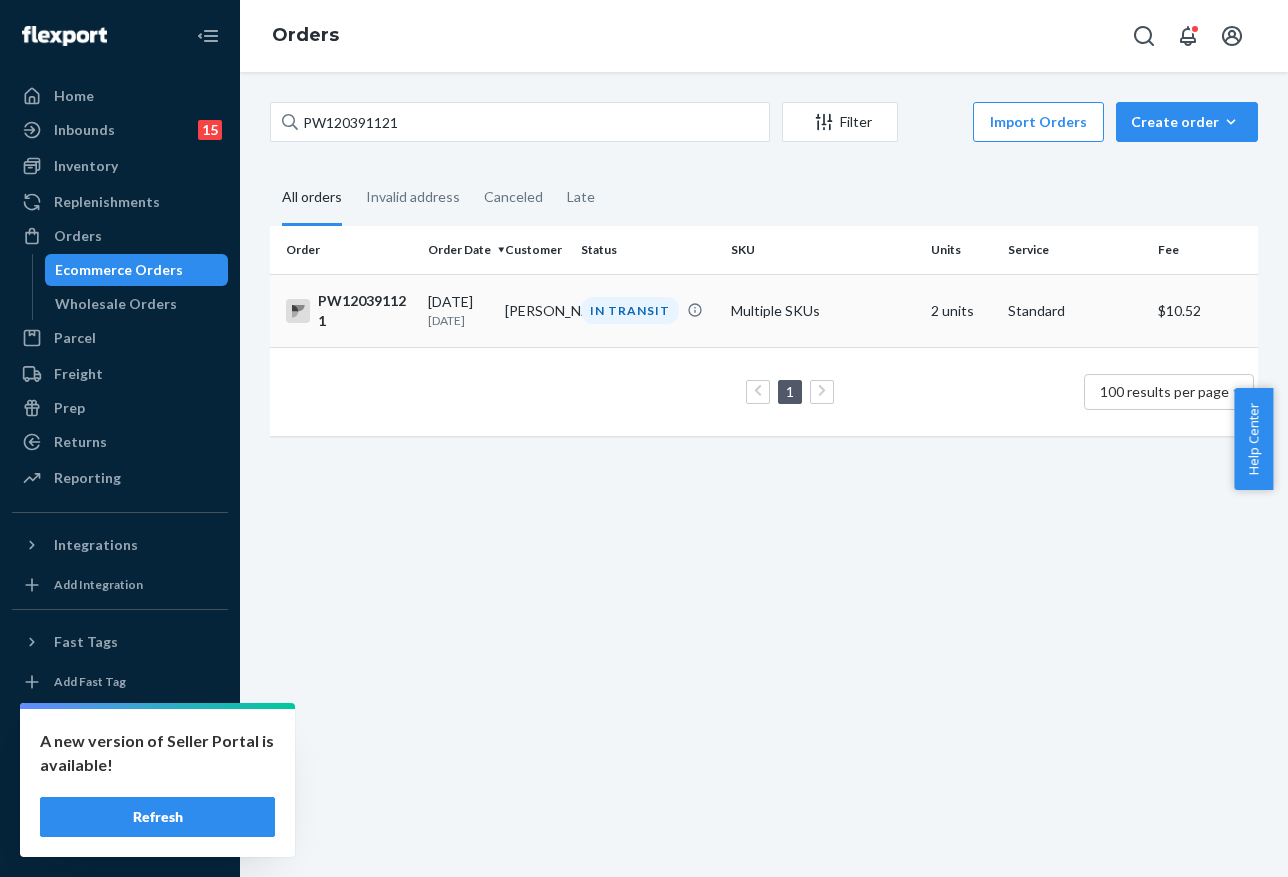 click on "[PERSON_NAME]" at bounding box center (535, 310) 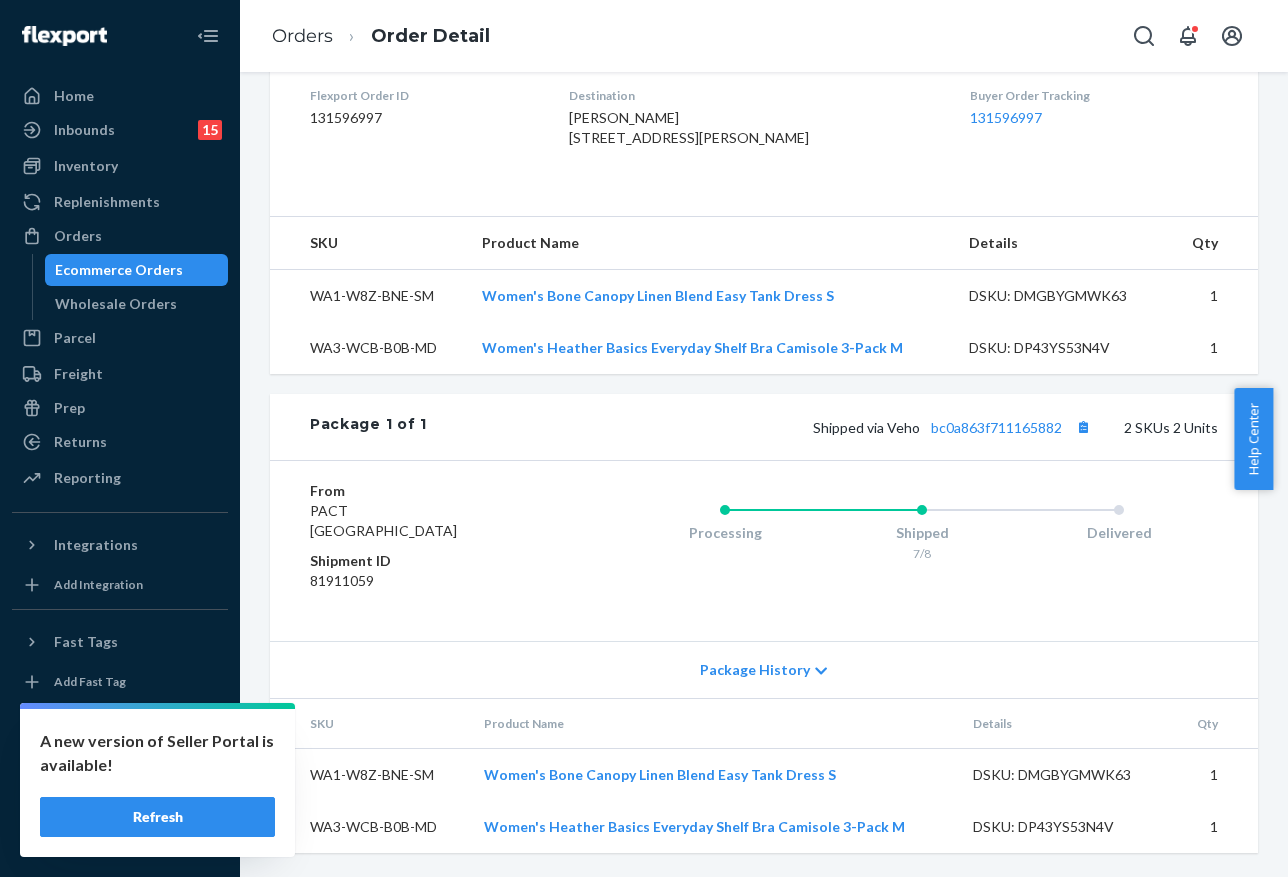 scroll, scrollTop: 553, scrollLeft: 0, axis: vertical 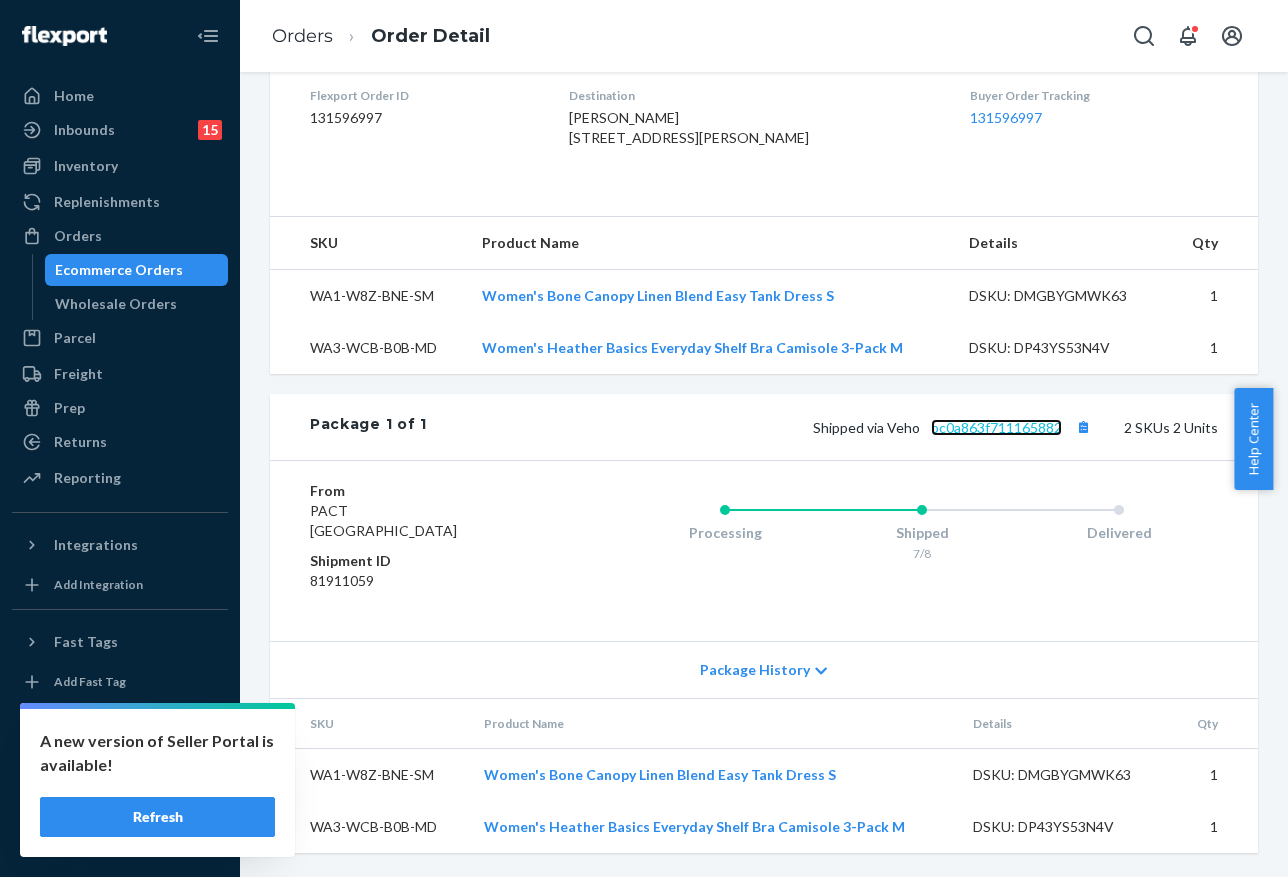 click on "bc0a863f711165882" at bounding box center [996, 427] 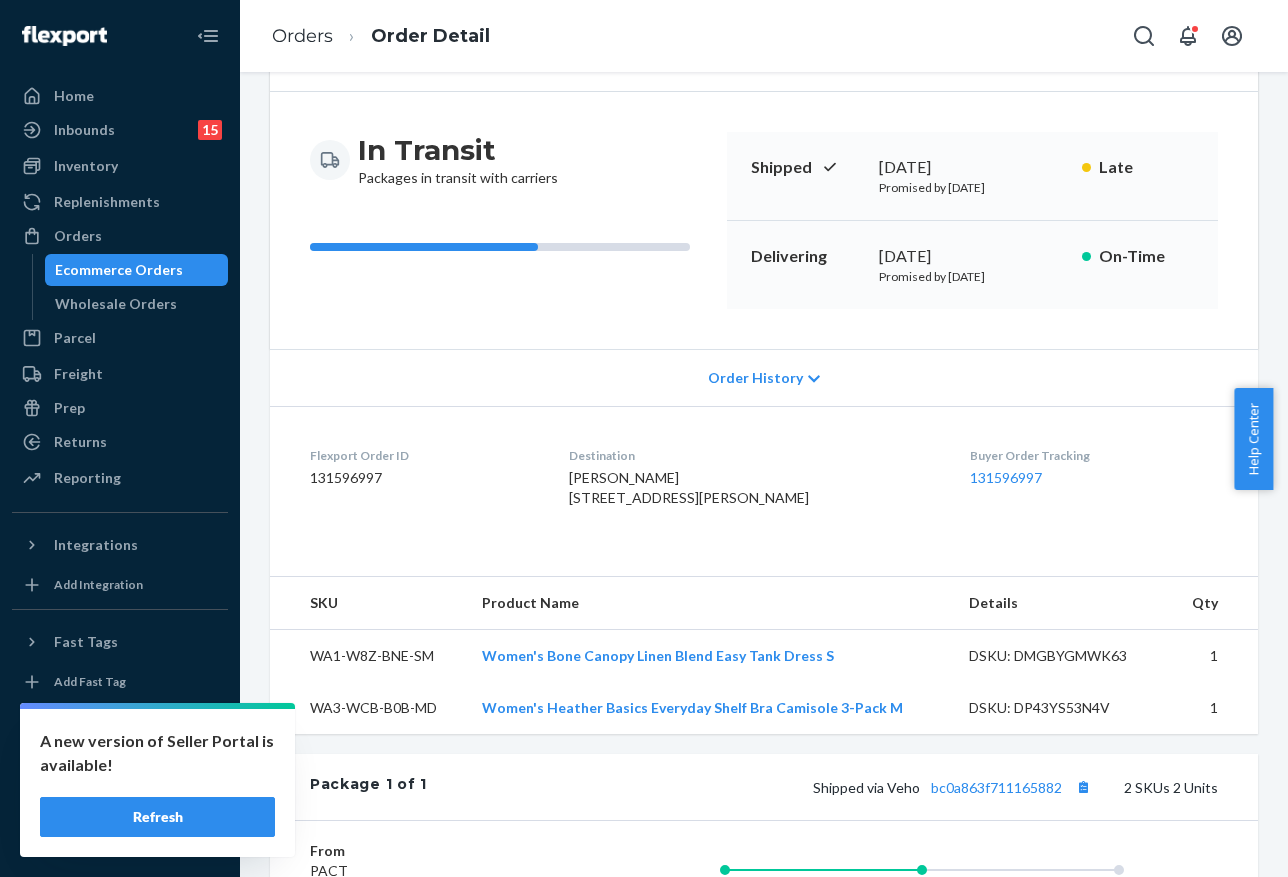 click on "Refresh" at bounding box center (157, 817) 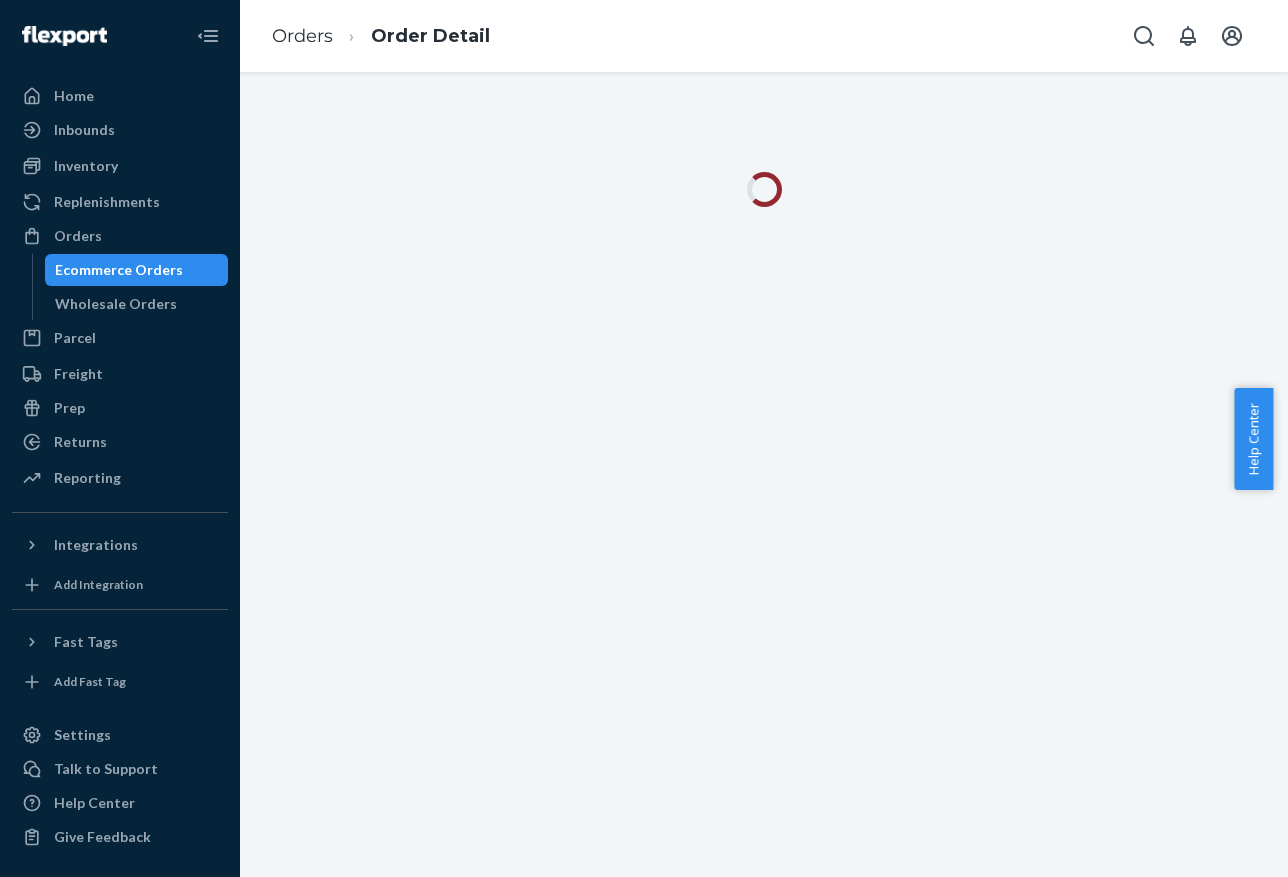 scroll, scrollTop: 0, scrollLeft: 0, axis: both 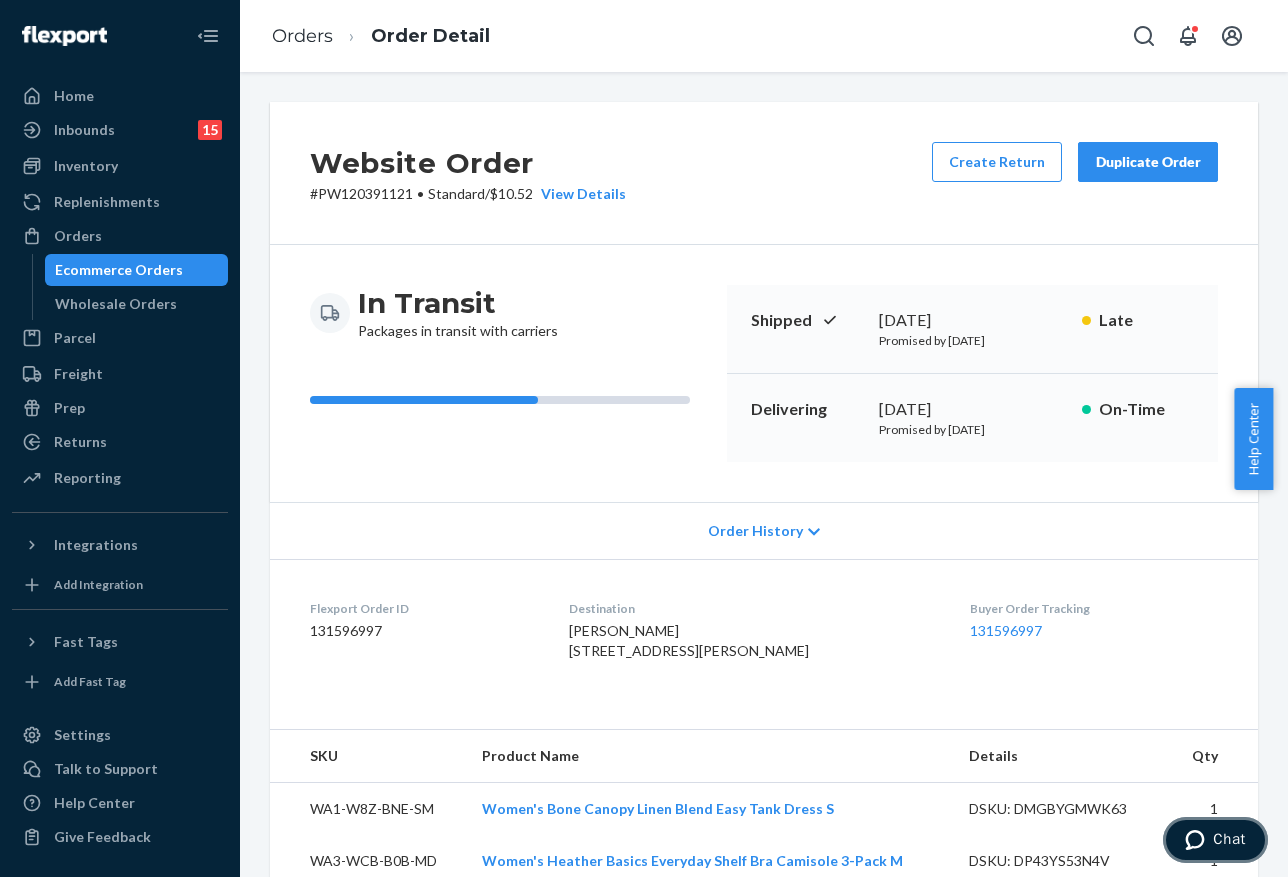 click on "Chat" at bounding box center [1215, 840] 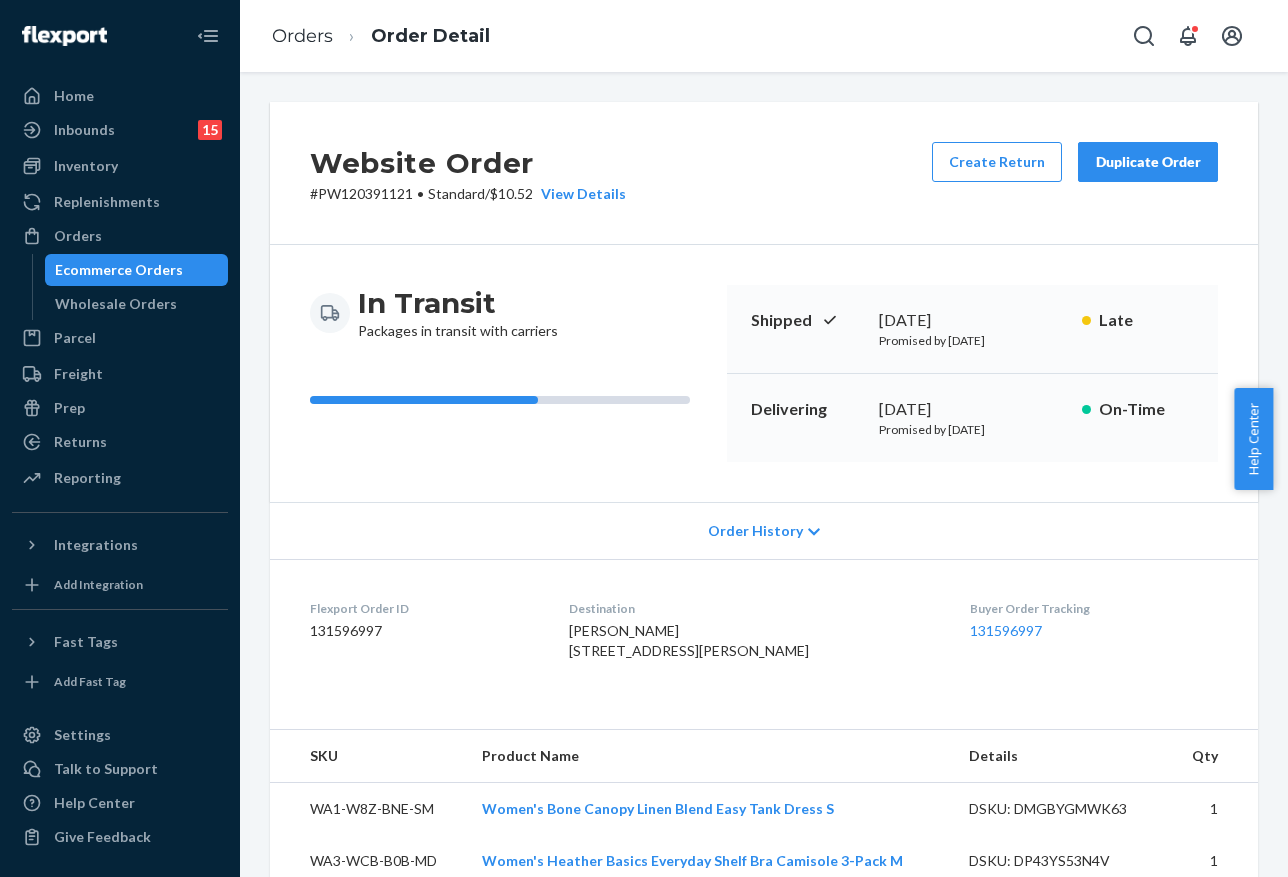 scroll, scrollTop: 0, scrollLeft: 0, axis: both 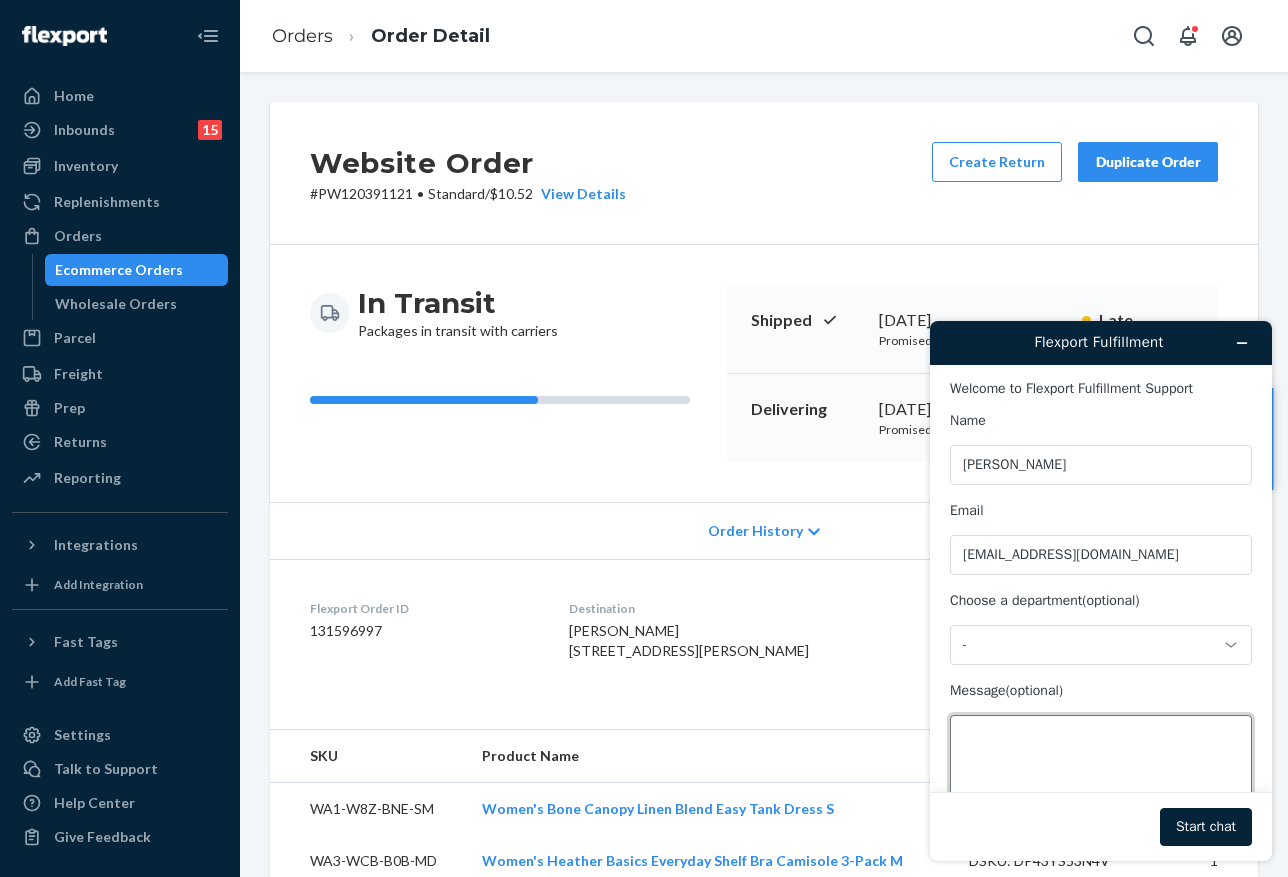 click on "Message  (optional)" at bounding box center (1101, 771) 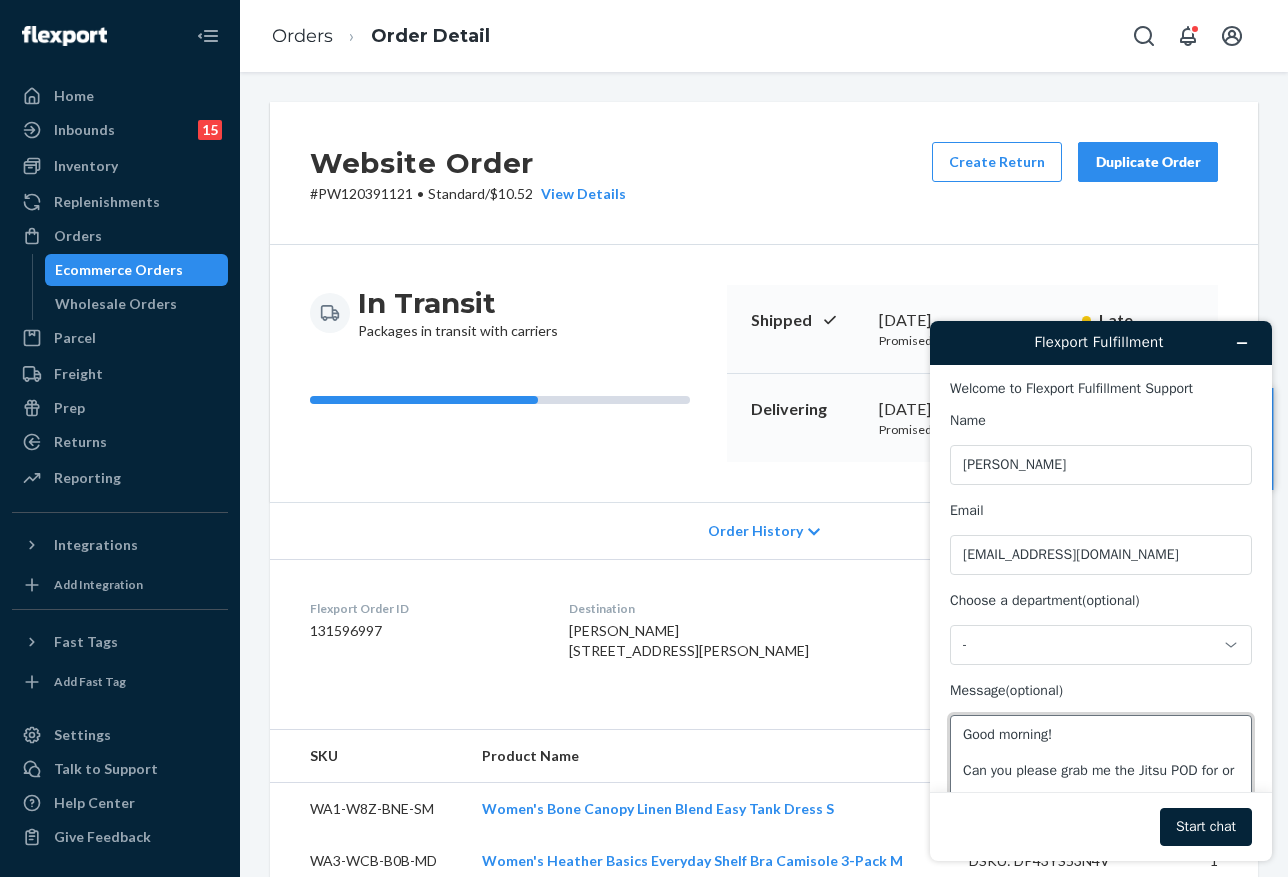scroll, scrollTop: 7, scrollLeft: 0, axis: vertical 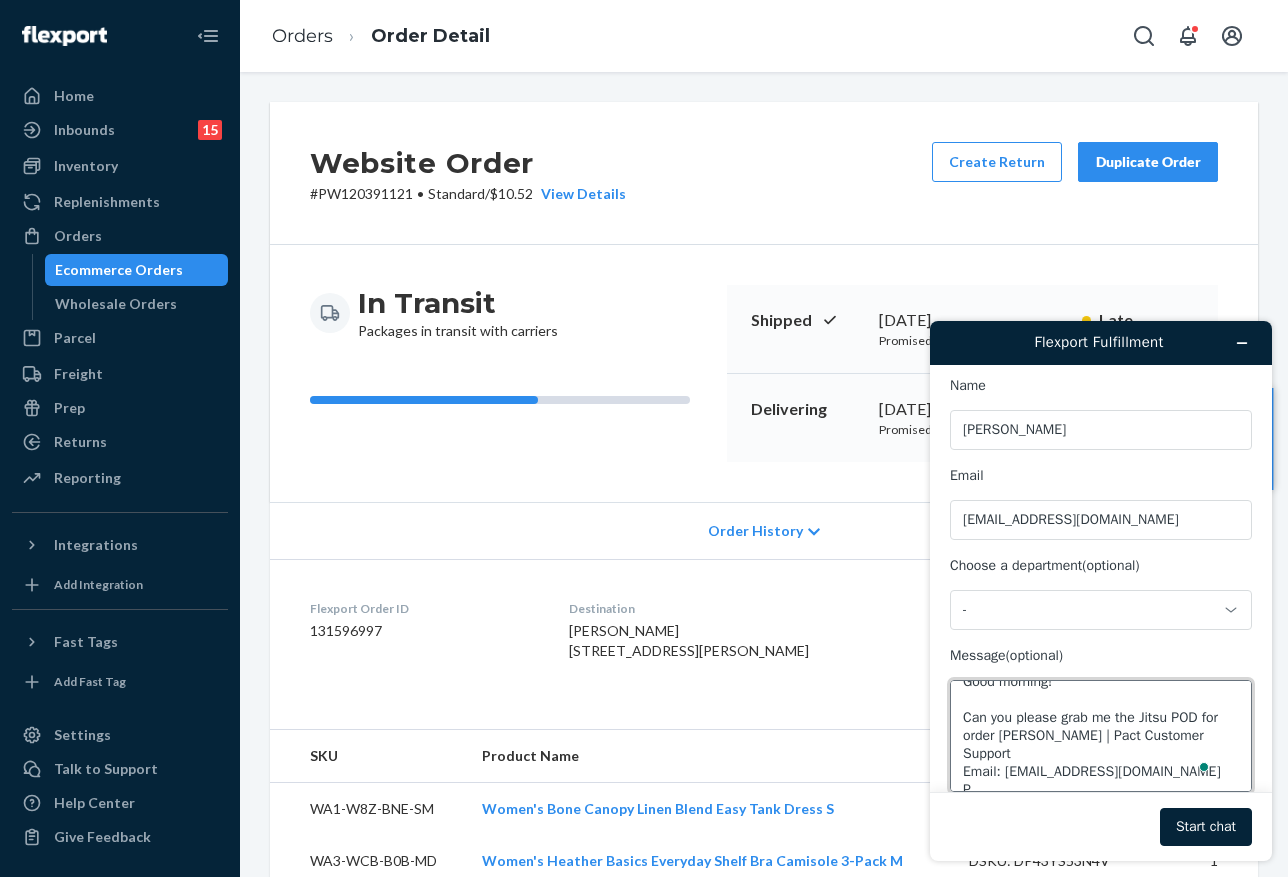 drag, startPoint x: 1007, startPoint y: 781, endPoint x: 1020, endPoint y: 731, distance: 51.662365 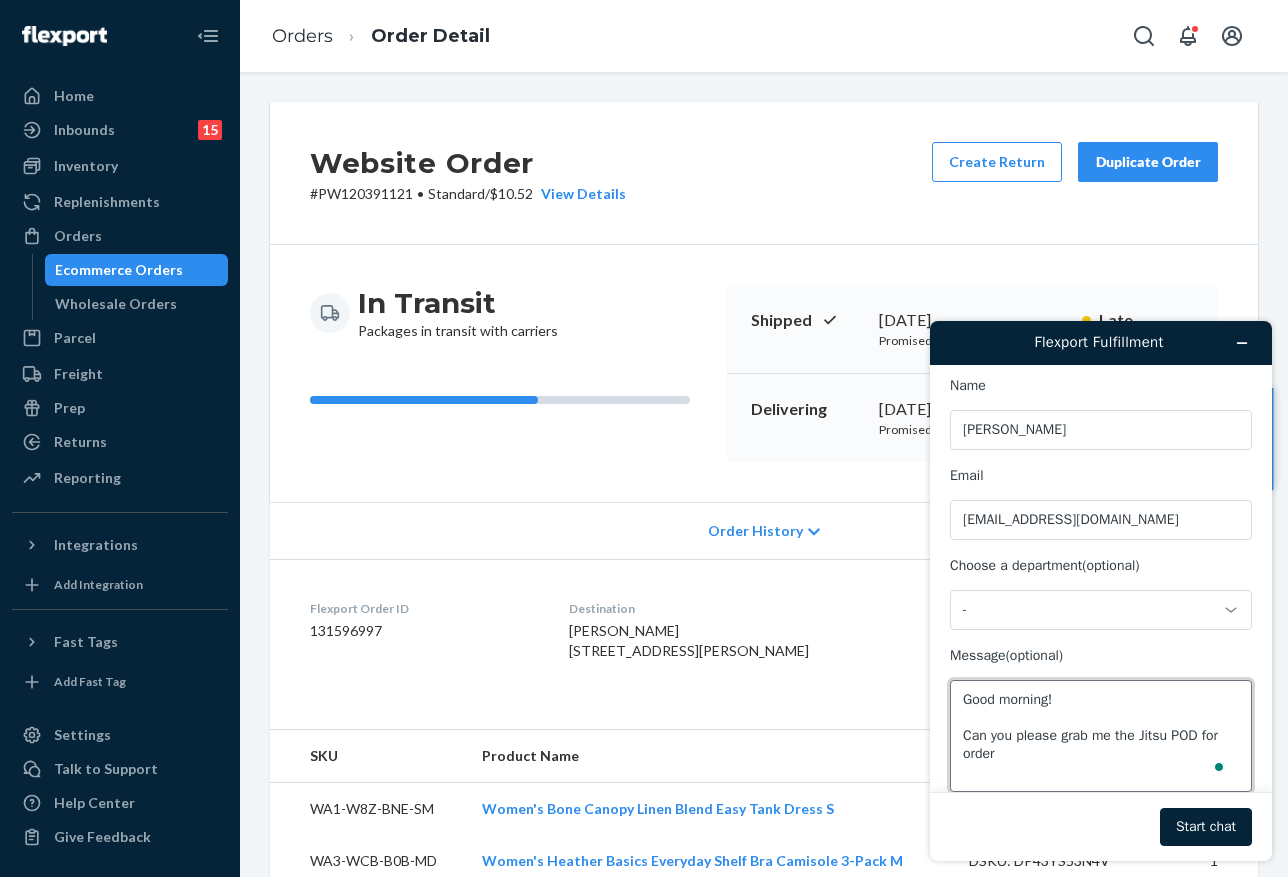scroll, scrollTop: 0, scrollLeft: 0, axis: both 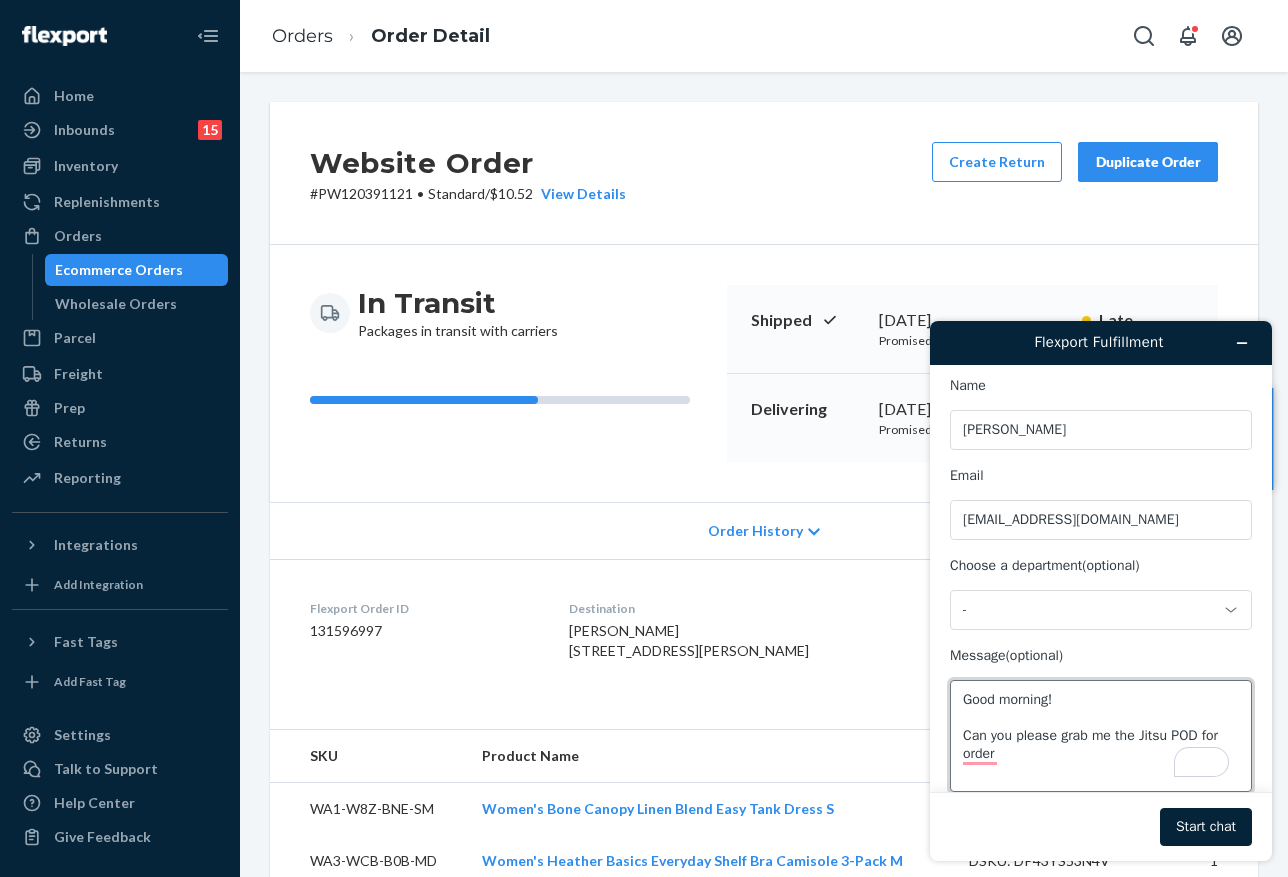 click on "Good morning!
Can you please grab me the Jitsu POD for order" at bounding box center [1101, 736] 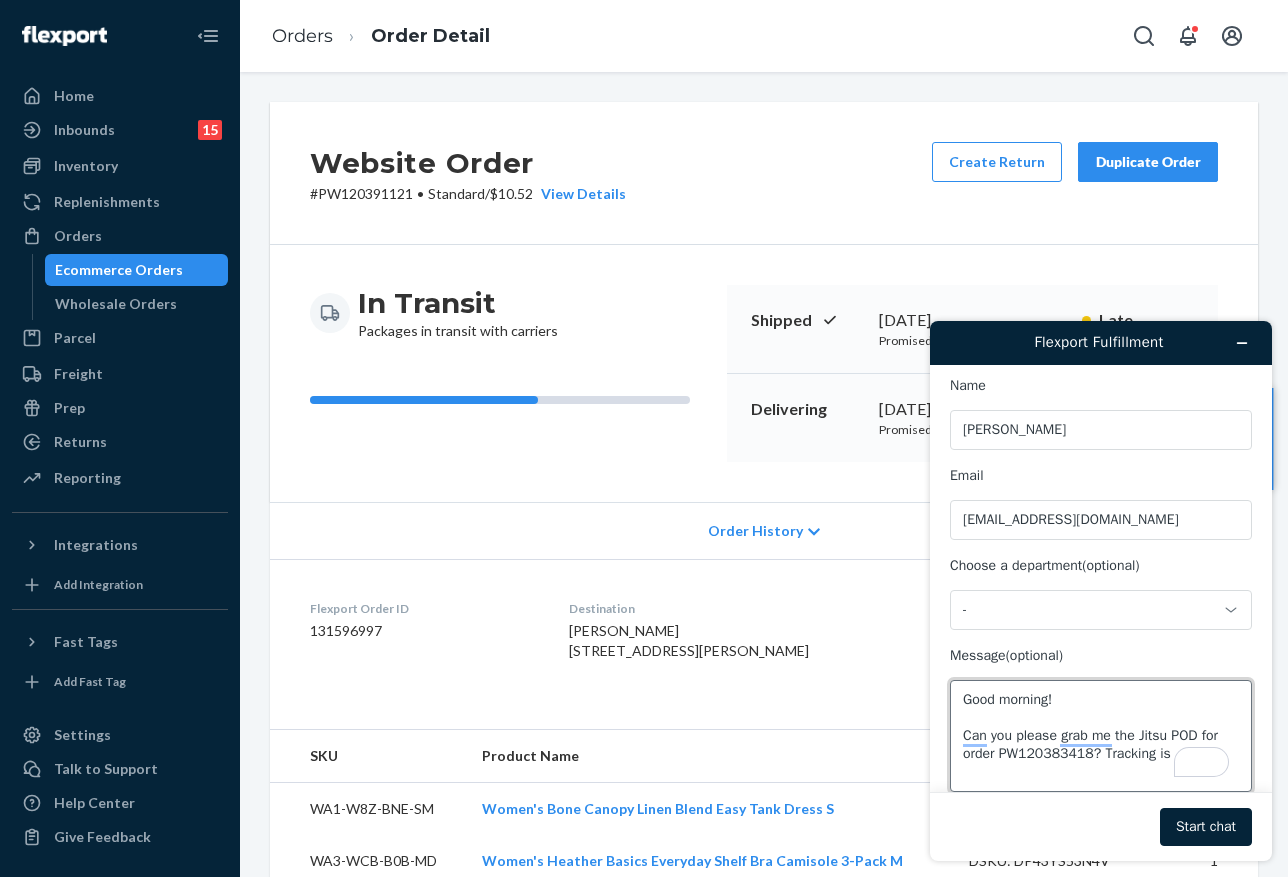 click on "Good morning!
Can you please grab me the Jitsu POD for order PW120383418? Tracking is" at bounding box center (1101, 736) 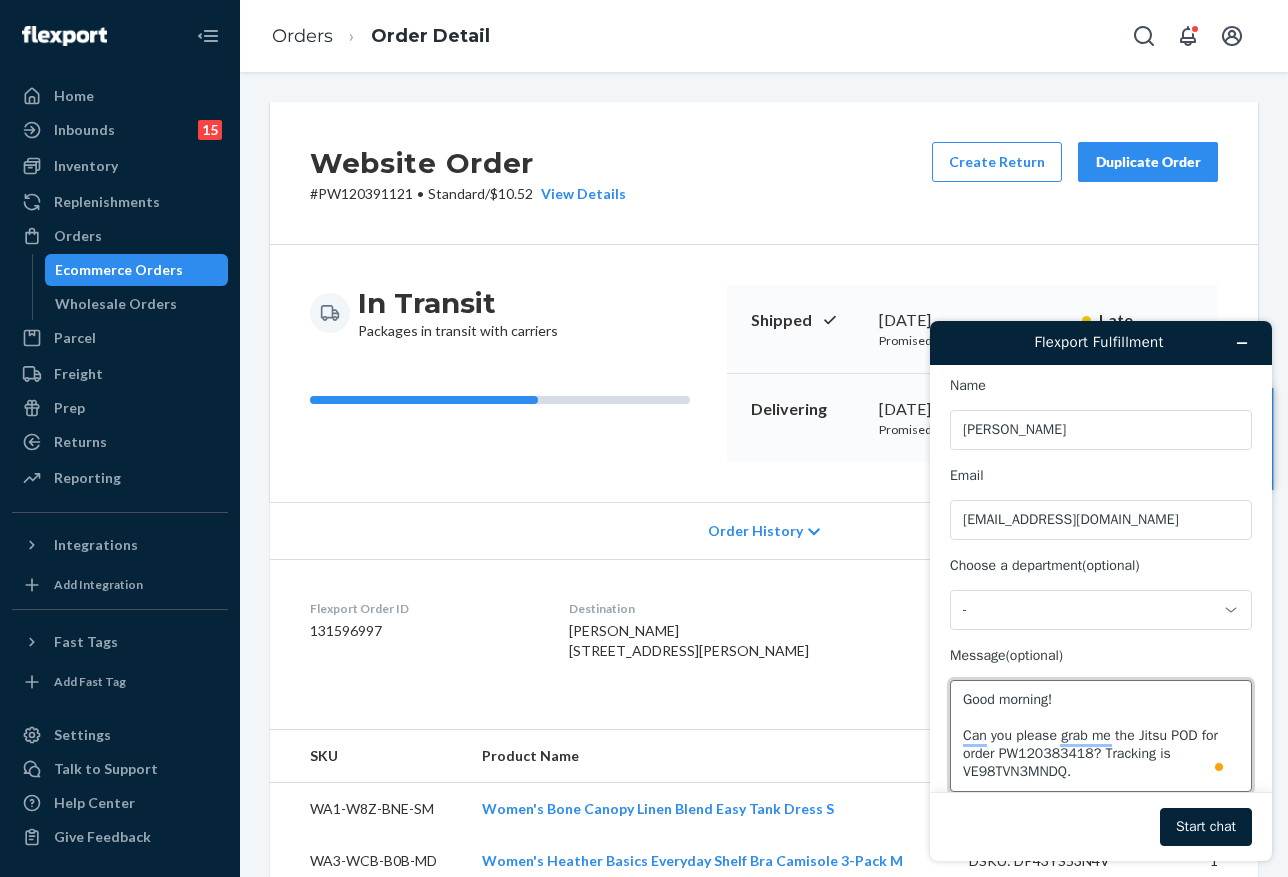scroll, scrollTop: 8, scrollLeft: 0, axis: vertical 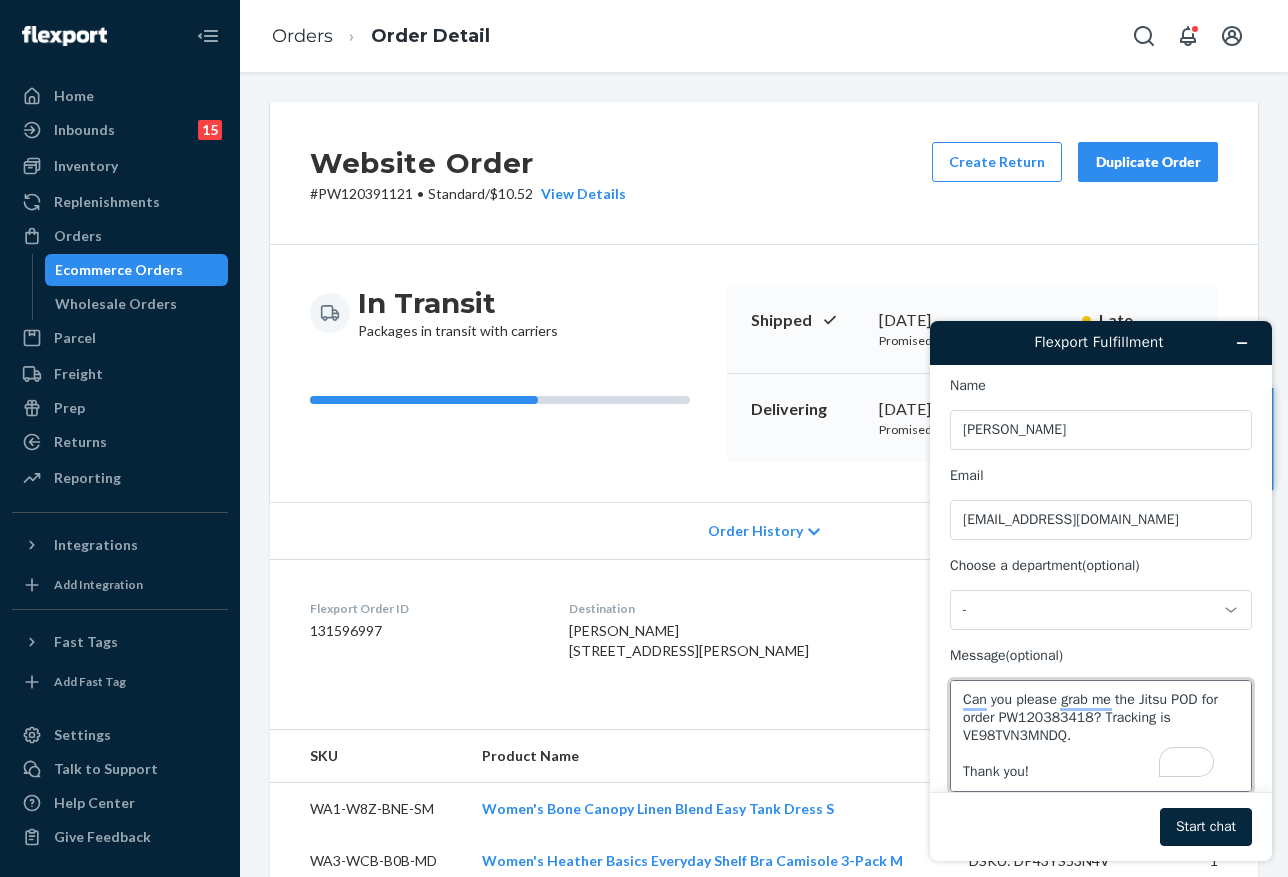 type on "Good morning!
Can you please grab me the Jitsu POD for order PW120383418? Tracking is VE98TVN3MNDQ.
Thank you!" 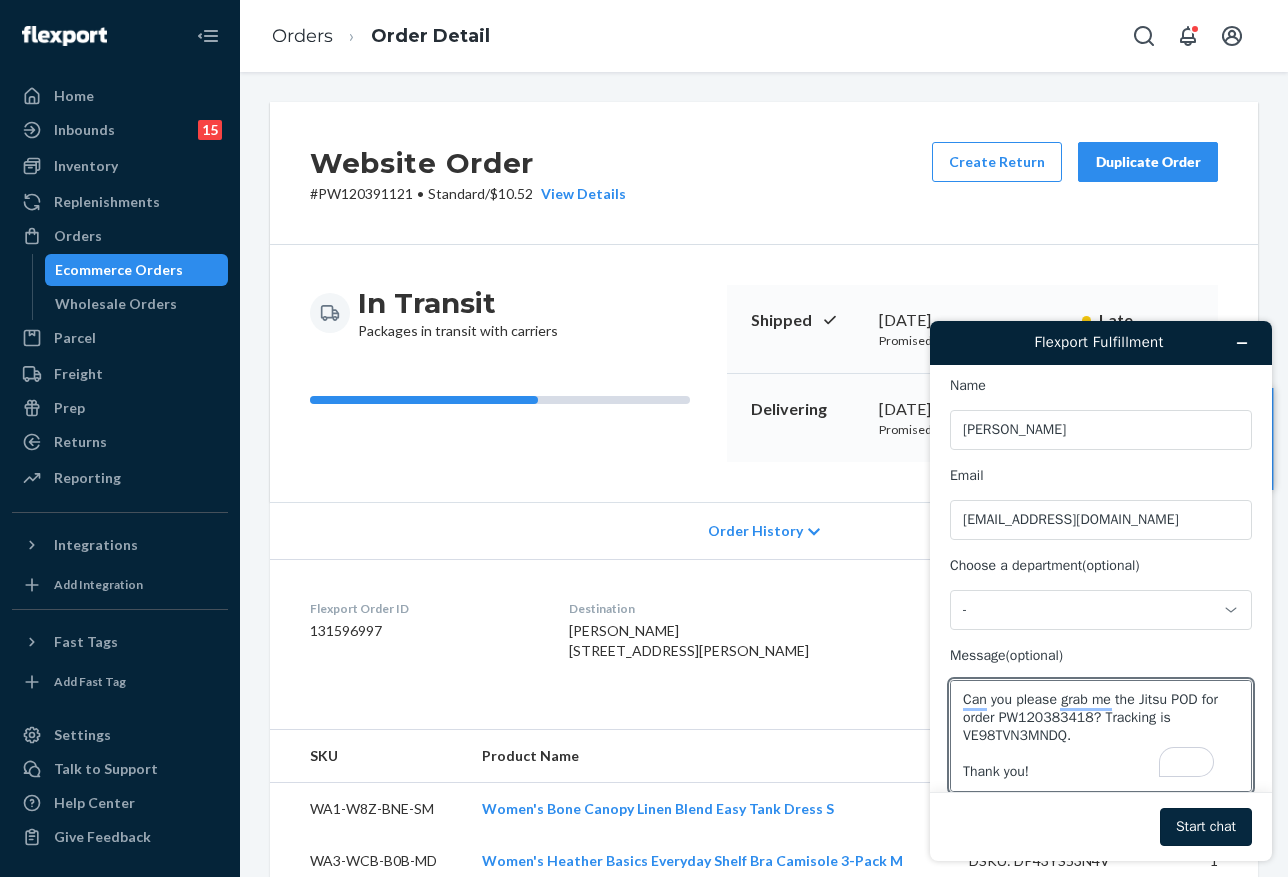 click on "Start chat" at bounding box center [1206, 827] 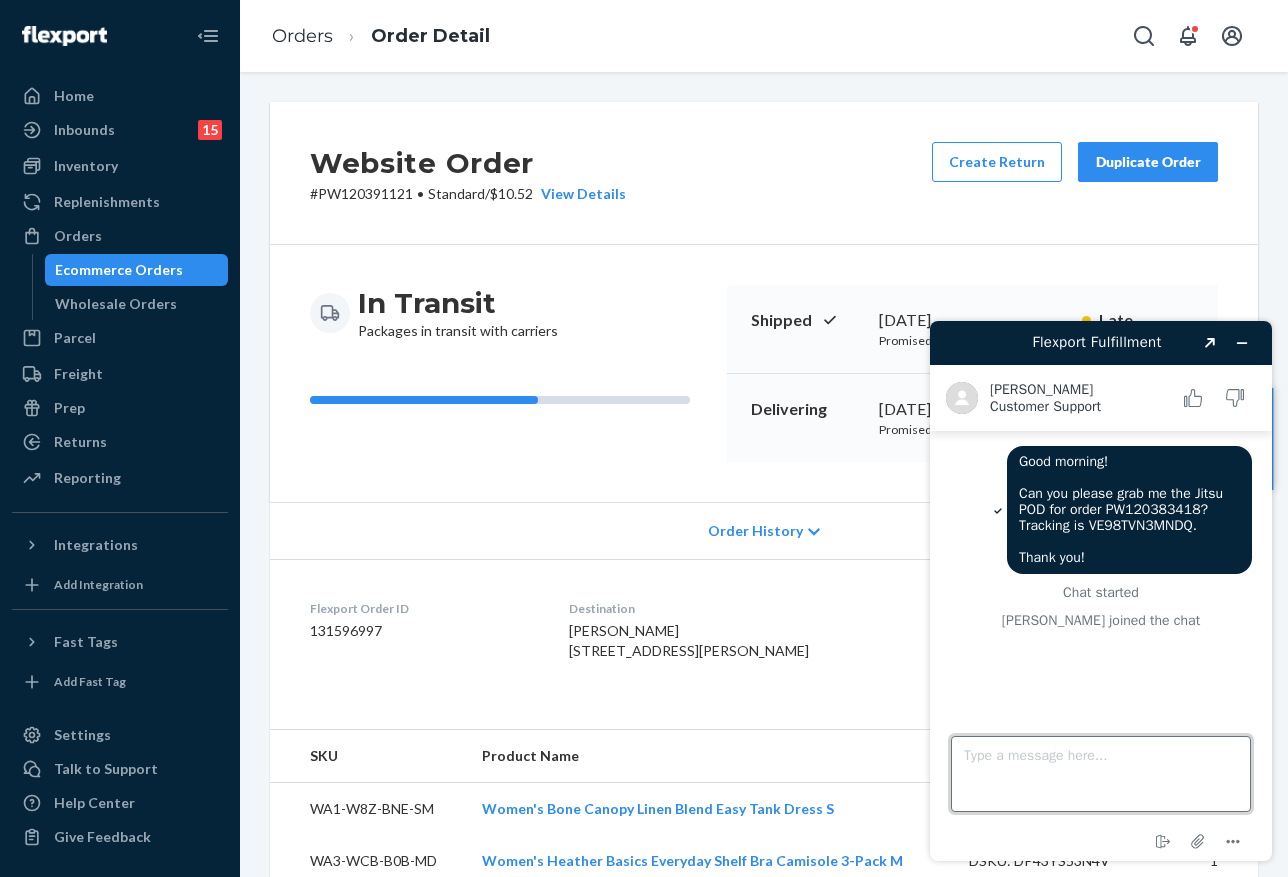 click on "Type a message here..." at bounding box center (1101, 774) 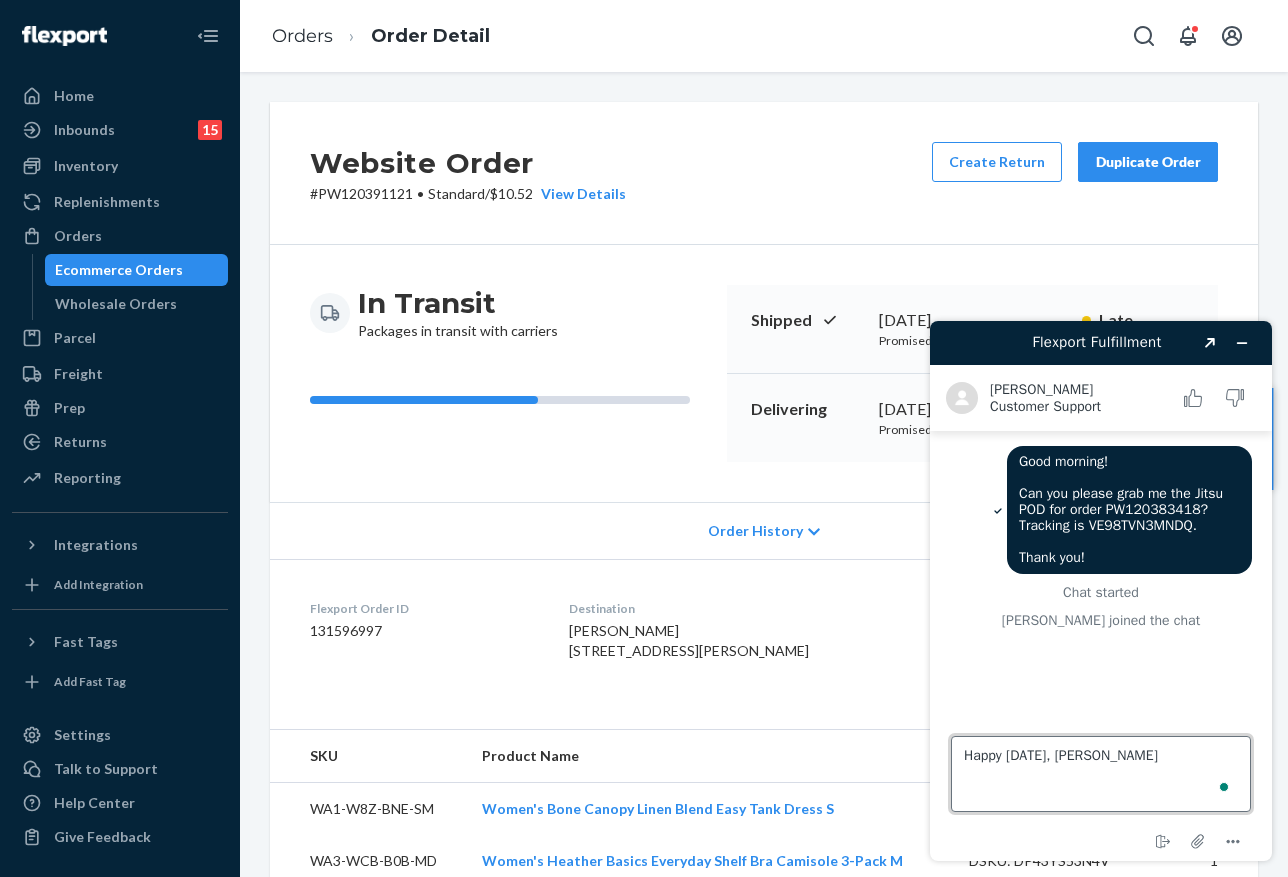 type on "Happy Monday, Beatriz!" 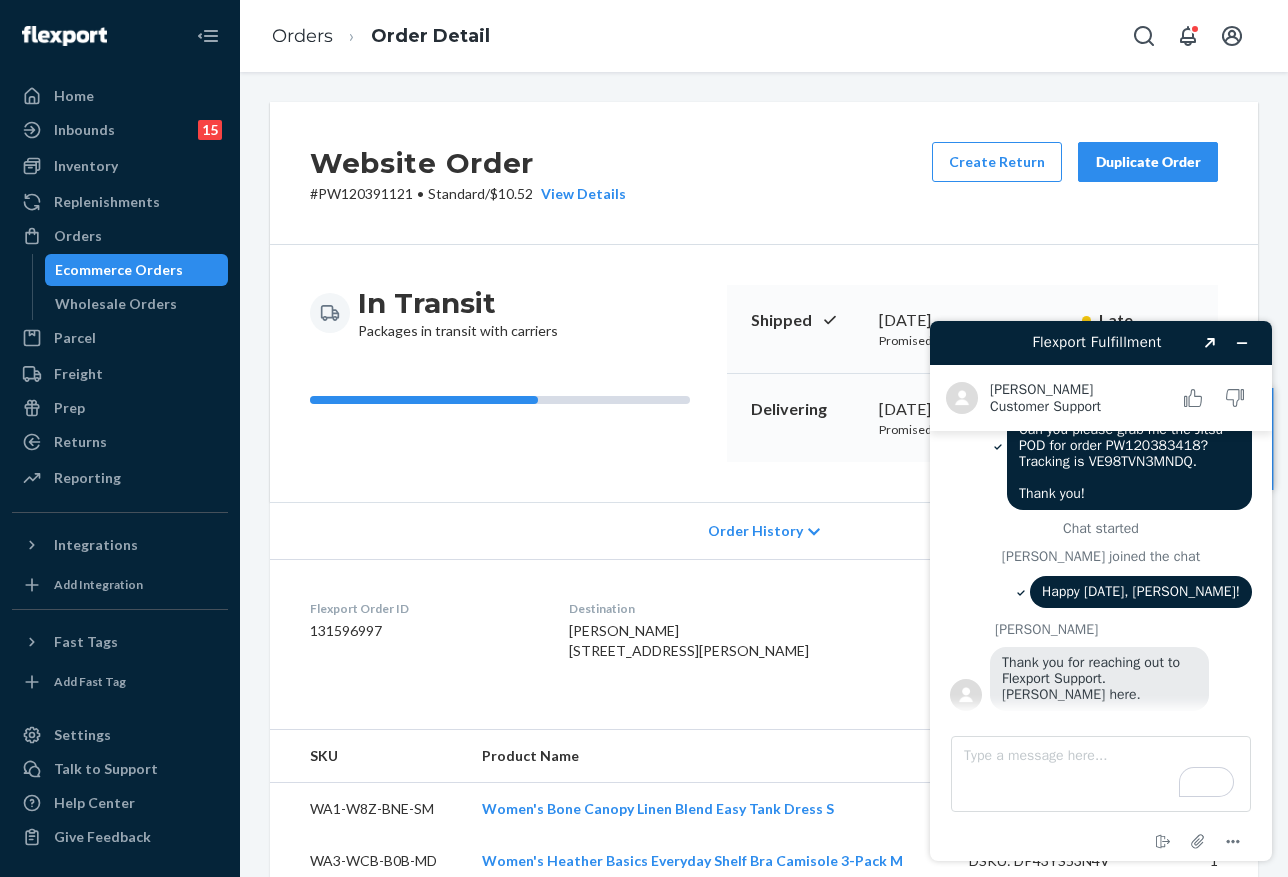 scroll, scrollTop: 0, scrollLeft: 0, axis: both 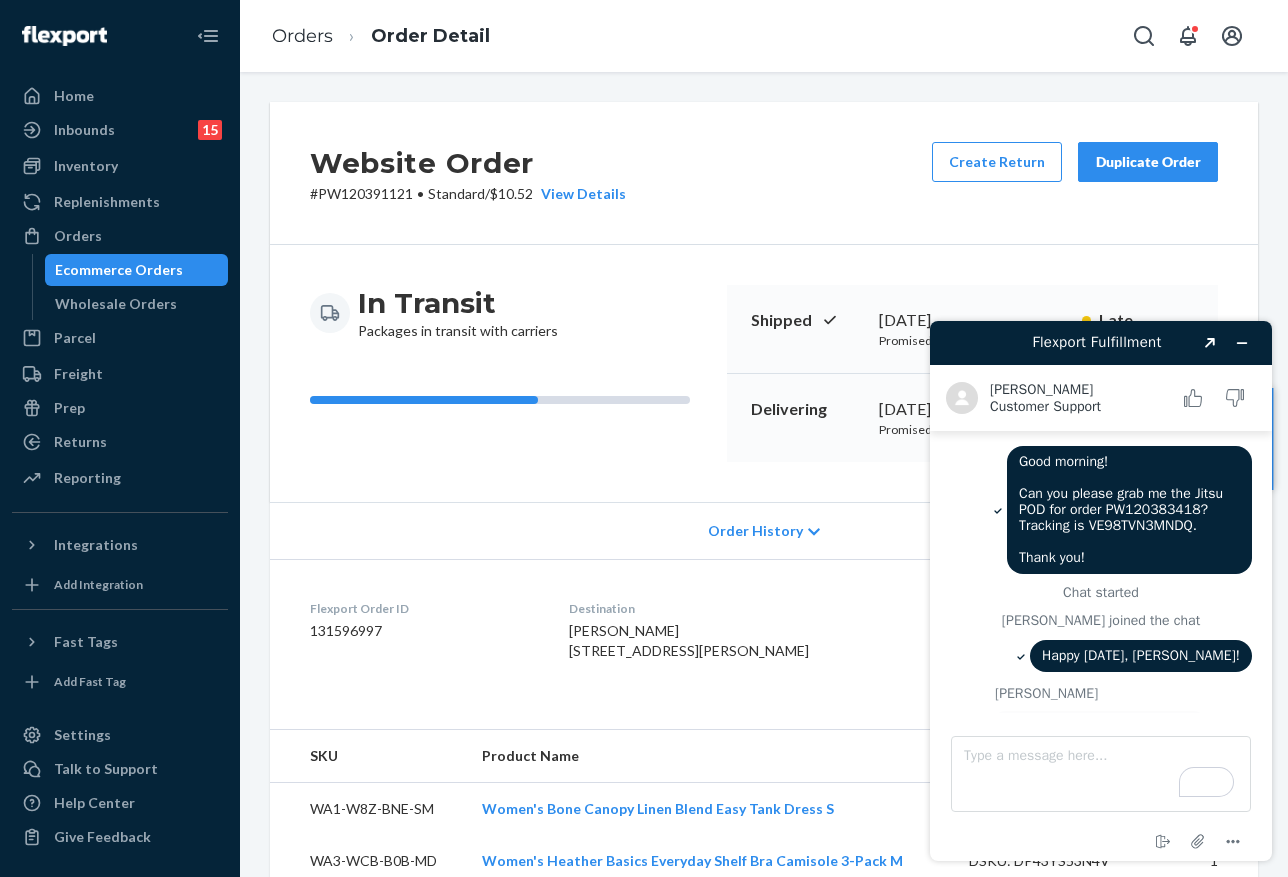 click on "Good morning!
Can you please grab me the Jitsu POD for order PW120383418? Tracking is VE98TVN3MNDQ.
Thank you!" at bounding box center [1123, 509] 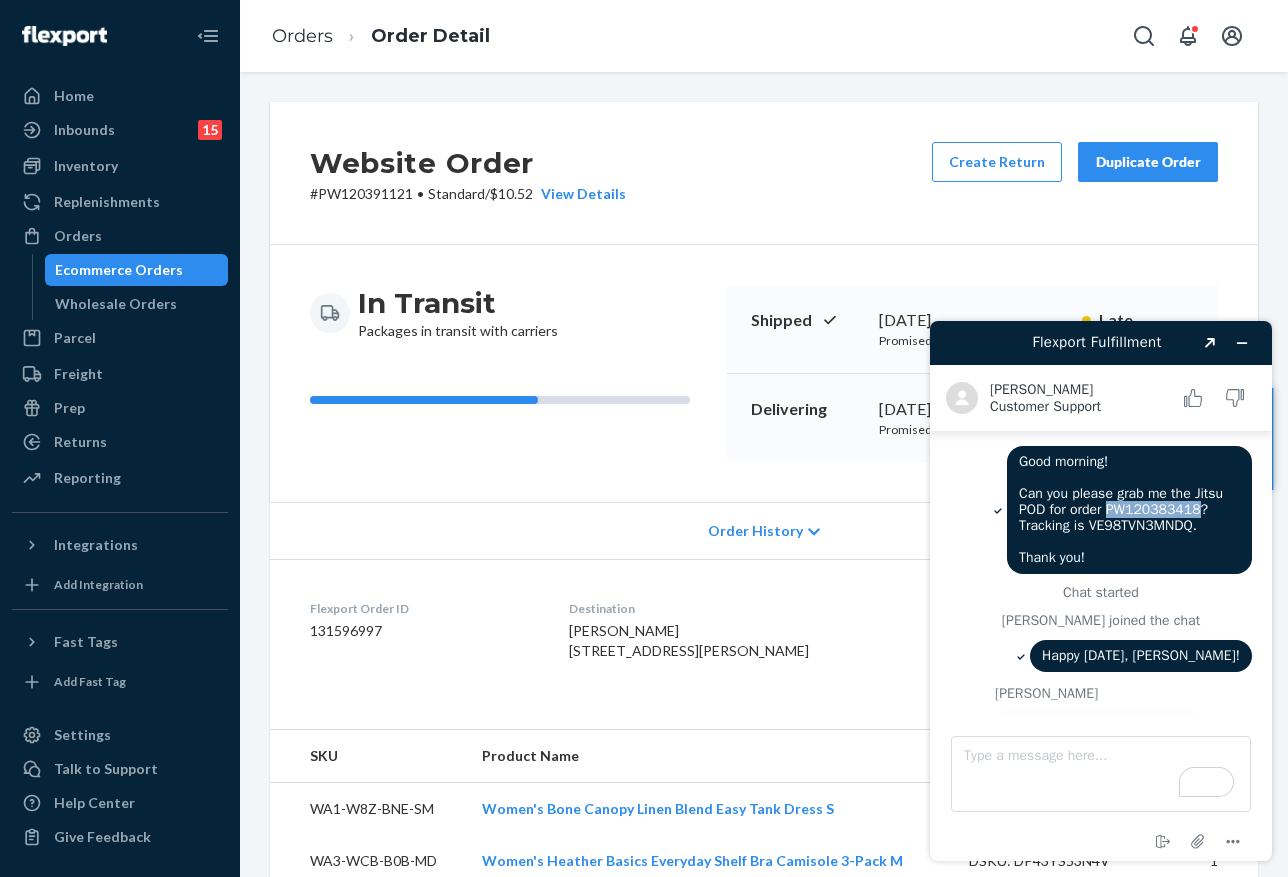 click on "Good morning!
Can you please grab me the Jitsu POD for order PW120383418? Tracking is VE98TVN3MNDQ.
Thank you!" at bounding box center (1123, 509) 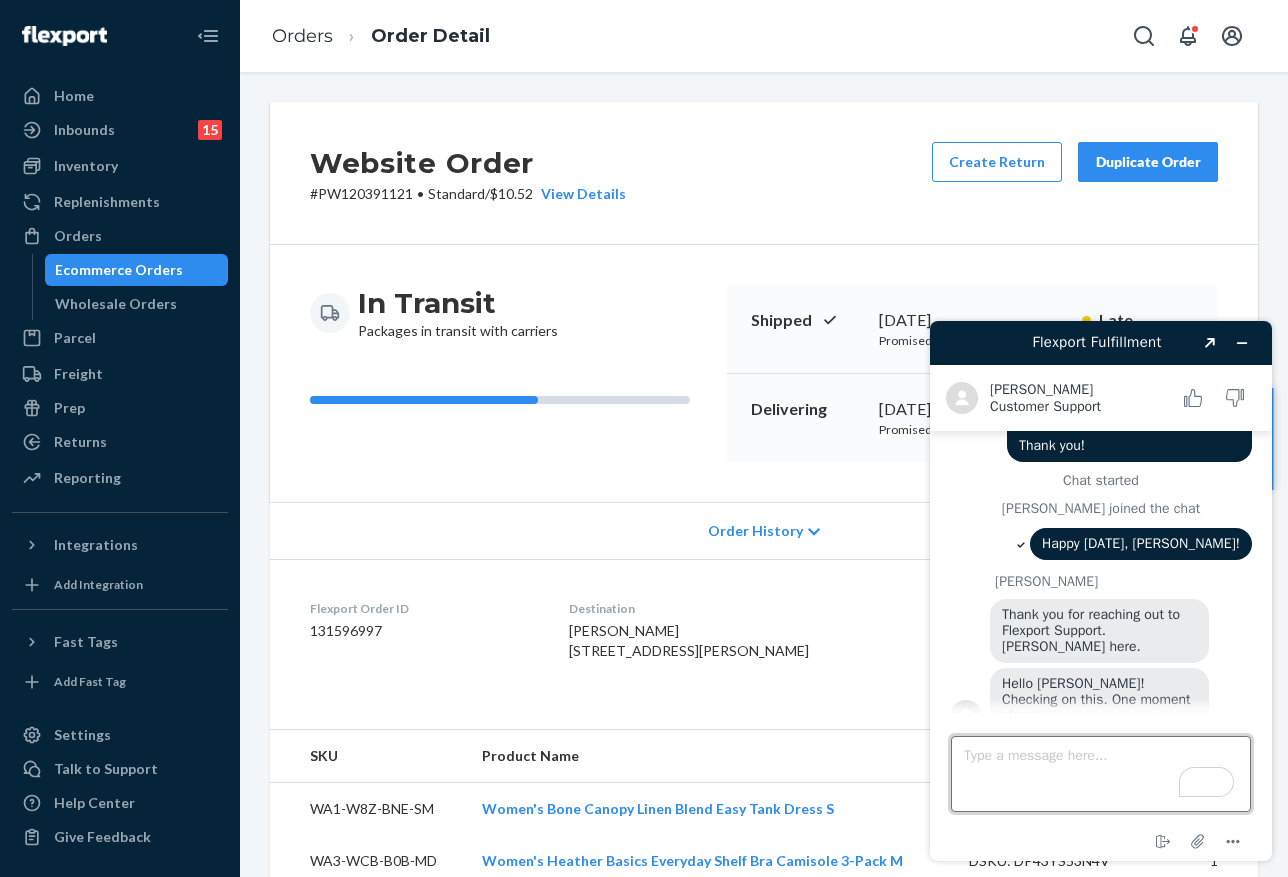 click on "Type a message here..." at bounding box center [1101, 774] 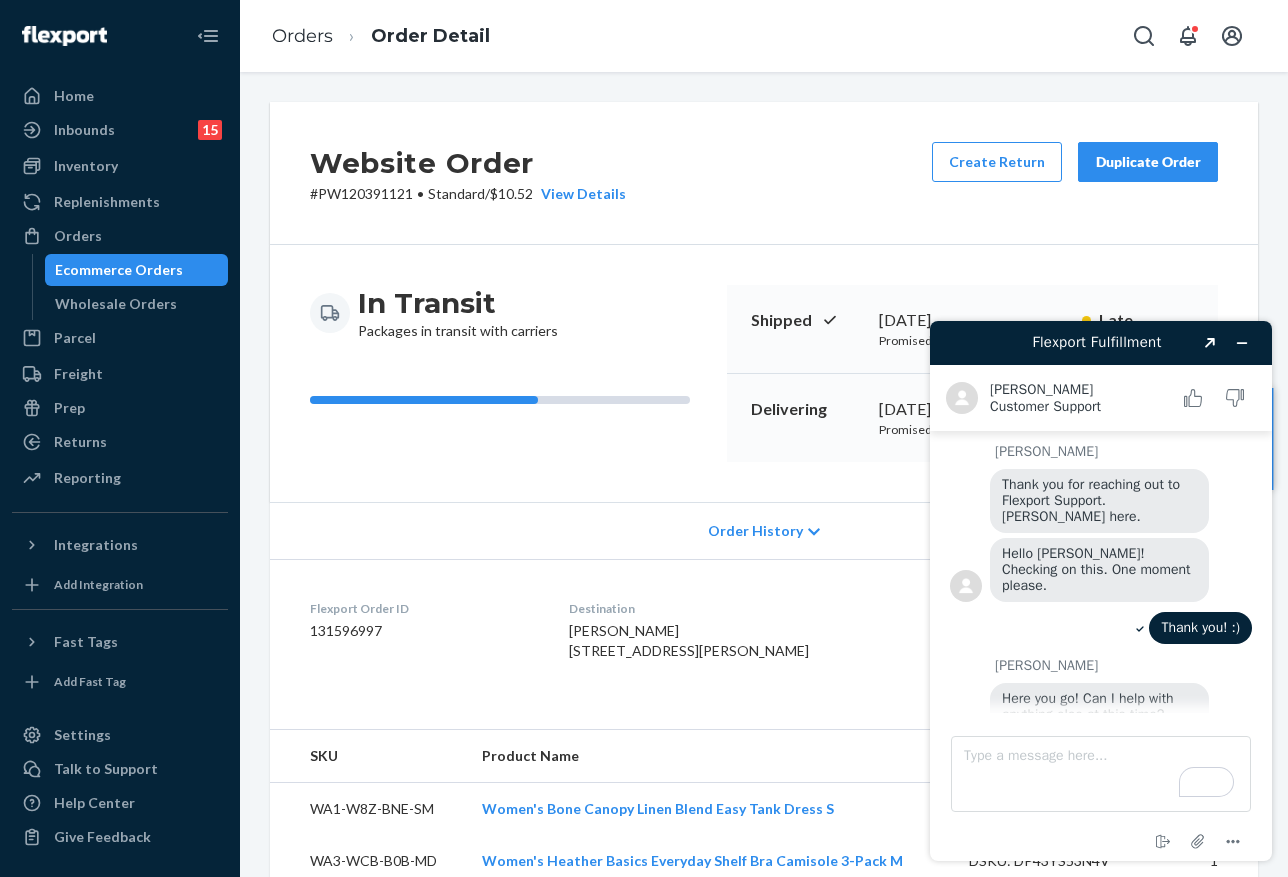 scroll, scrollTop: 596, scrollLeft: 0, axis: vertical 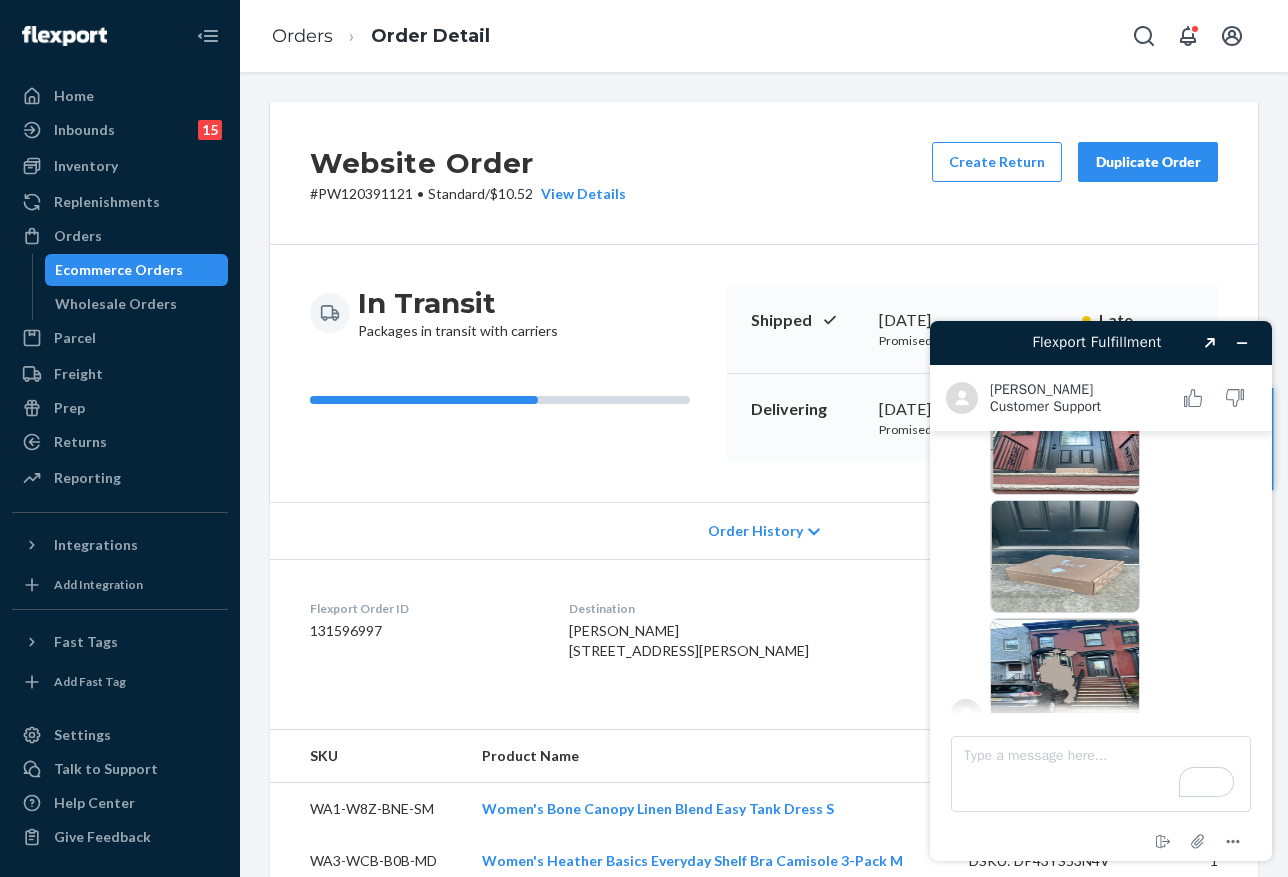 click on "Beatriz D. Here you go! Can I help with anything else at this time?" at bounding box center [1101, 519] 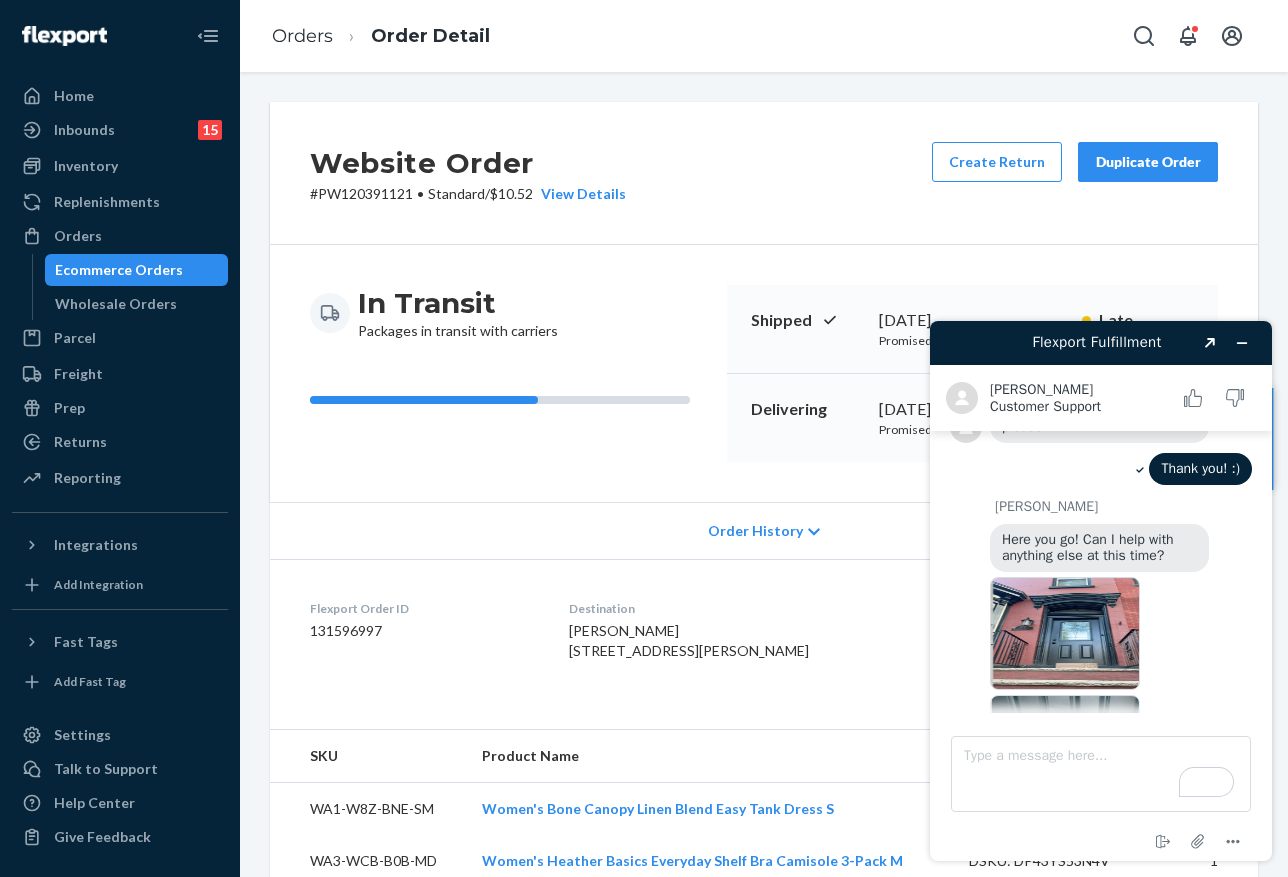 scroll, scrollTop: 596, scrollLeft: 0, axis: vertical 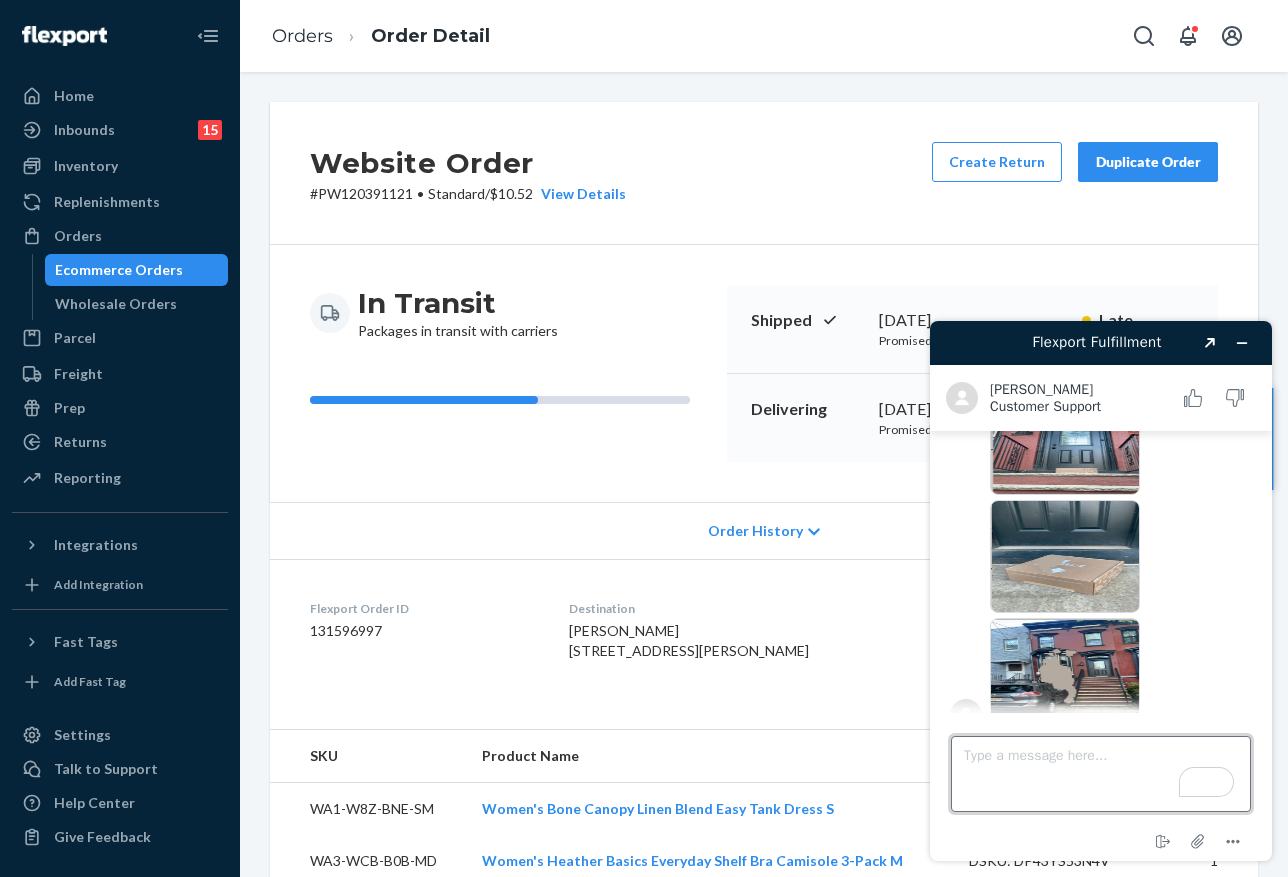 click on "Type a message here..." at bounding box center [1101, 774] 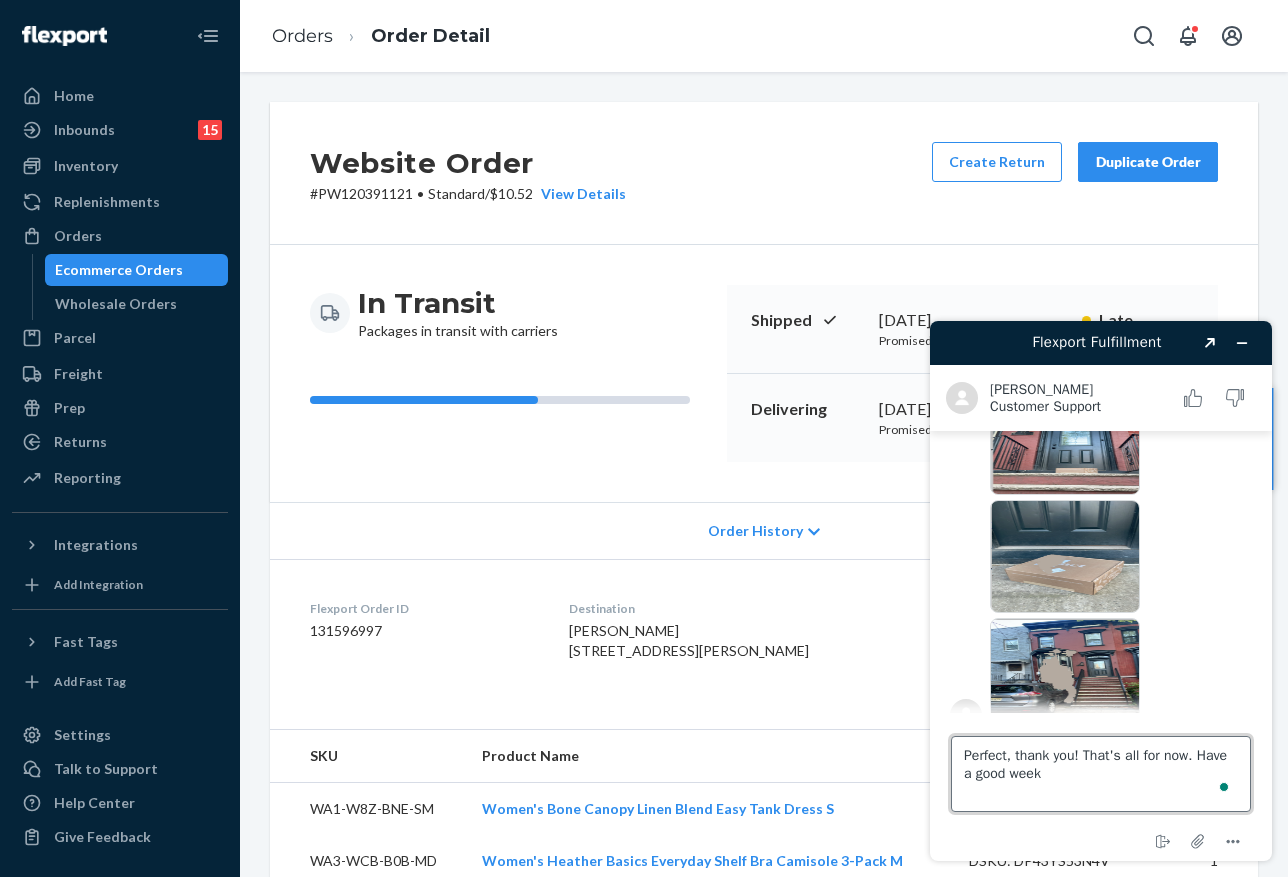 type on "Perfect, thank you! That's all for now. Have a good week!" 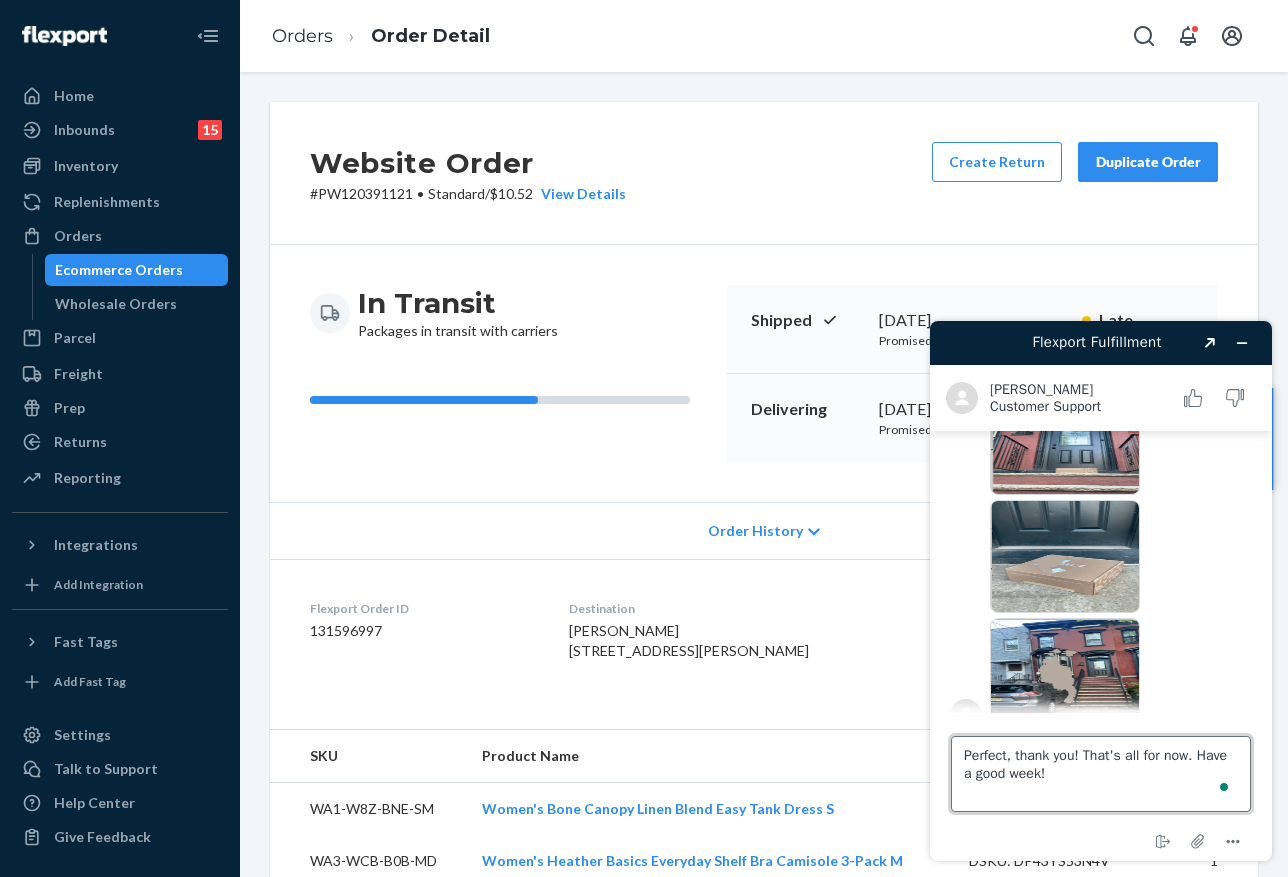 type 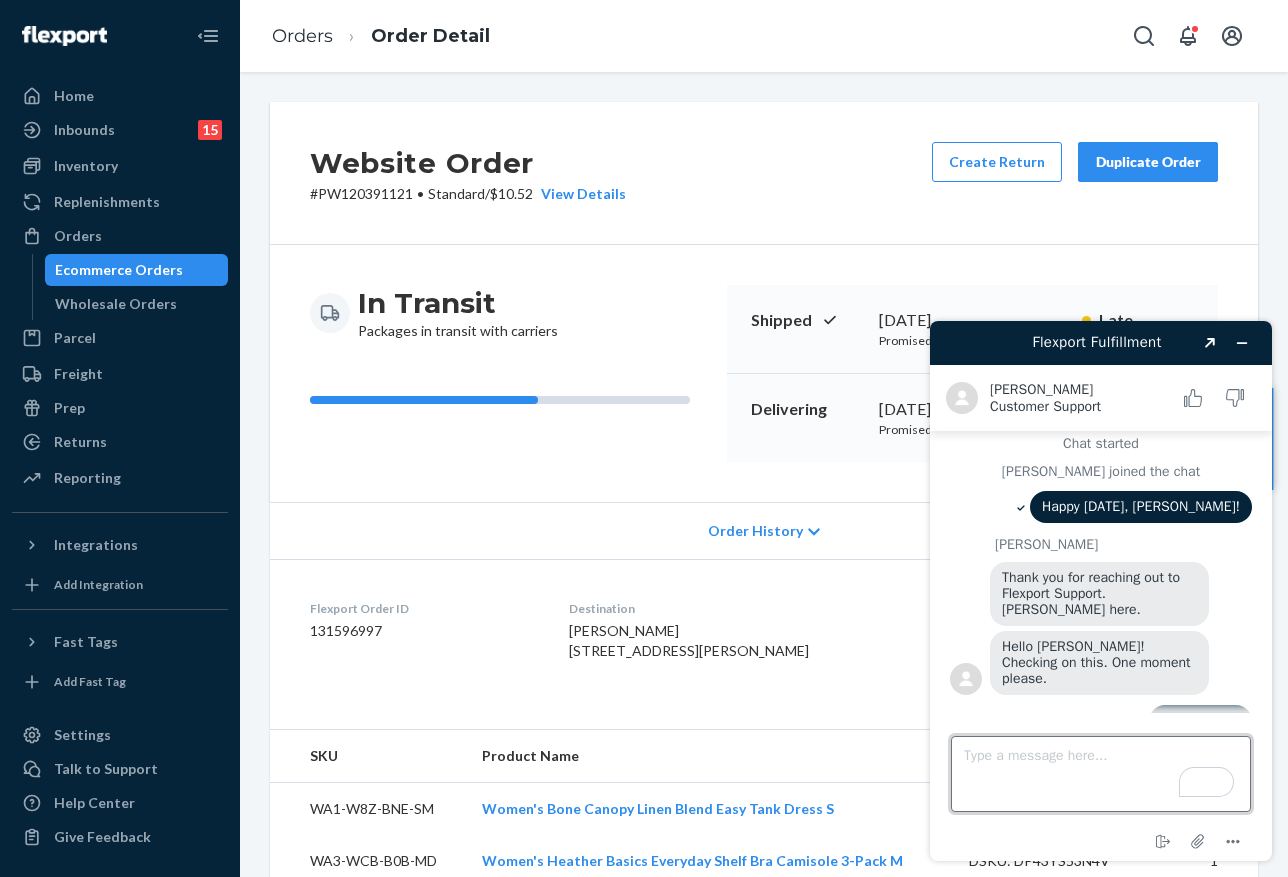 scroll, scrollTop: 0, scrollLeft: 0, axis: both 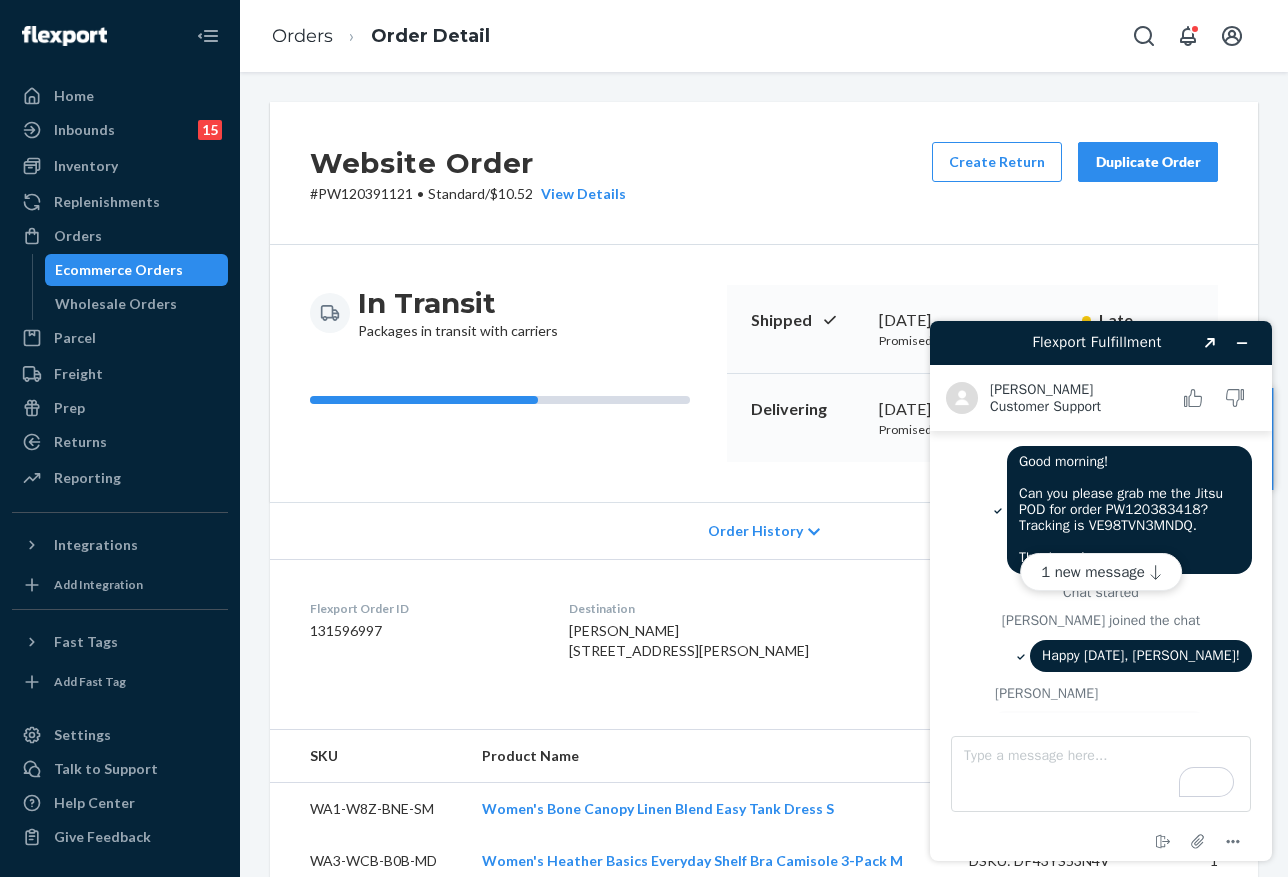 click on "Good morning!
Can you please grab me the Jitsu POD for order PW120383418? Tracking is VE98TVN3MNDQ.
Thank you!" at bounding box center [1123, 509] 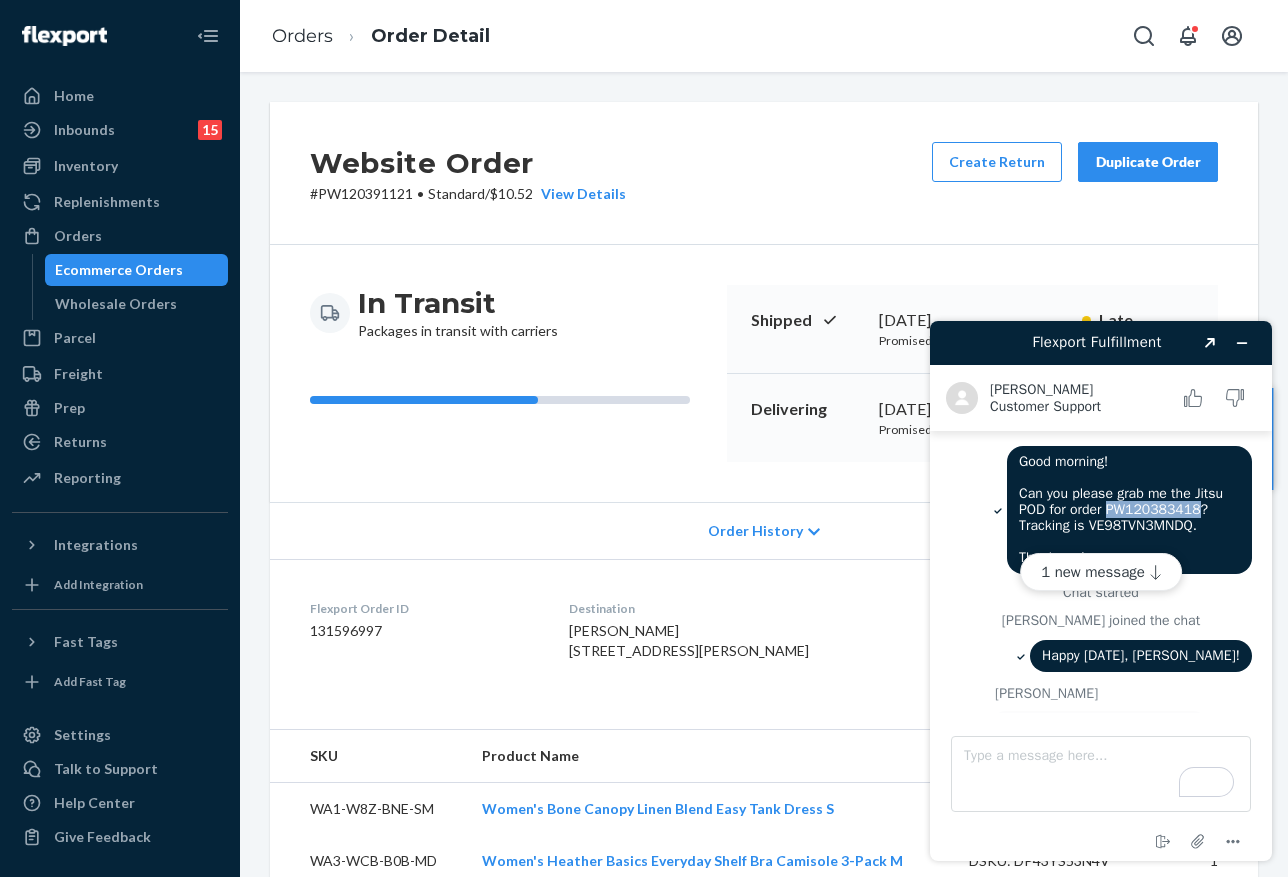 click on "Good morning!
Can you please grab me the Jitsu POD for order PW120383418? Tracking is VE98TVN3MNDQ.
Thank you!" at bounding box center [1123, 509] 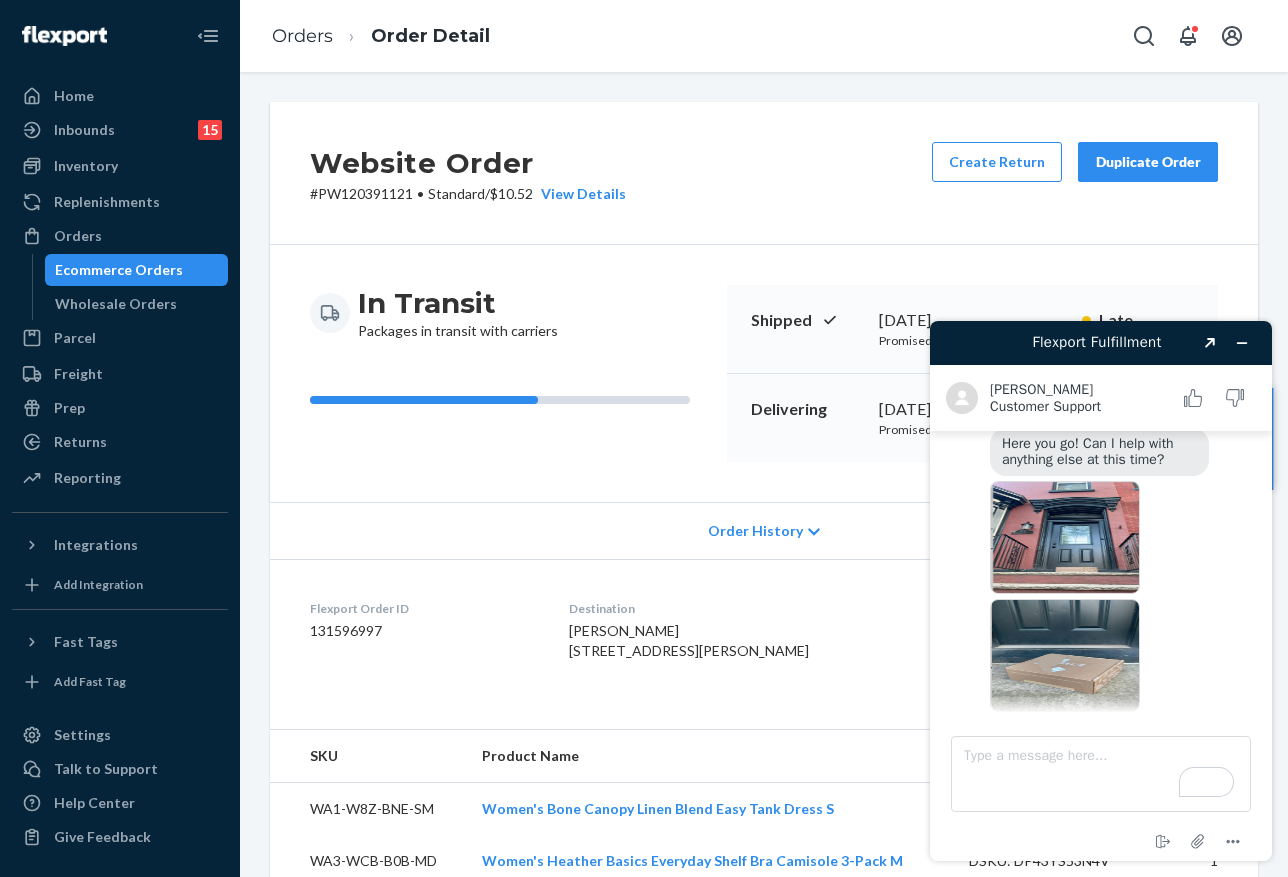 scroll, scrollTop: 458, scrollLeft: 0, axis: vertical 